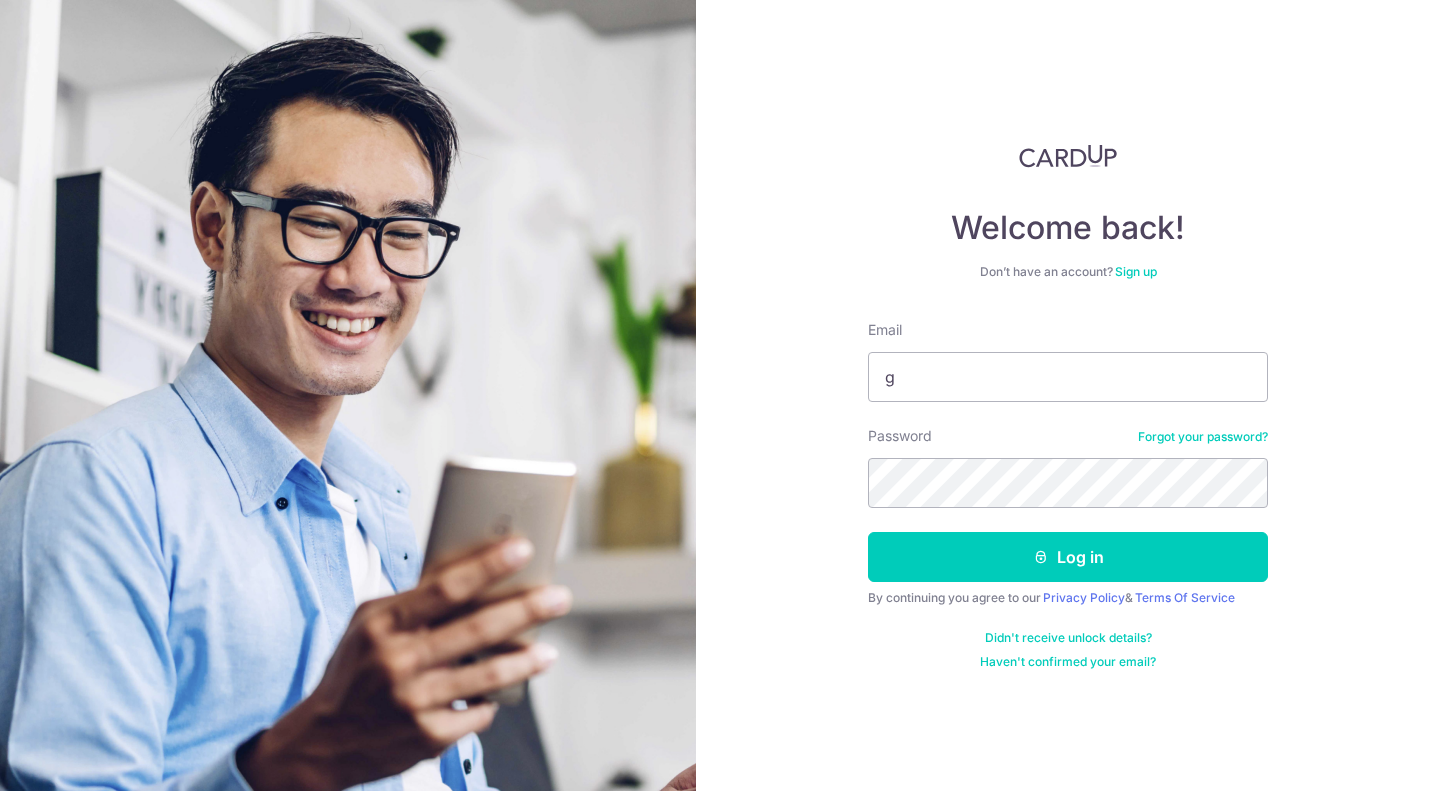 scroll, scrollTop: 0, scrollLeft: 0, axis: both 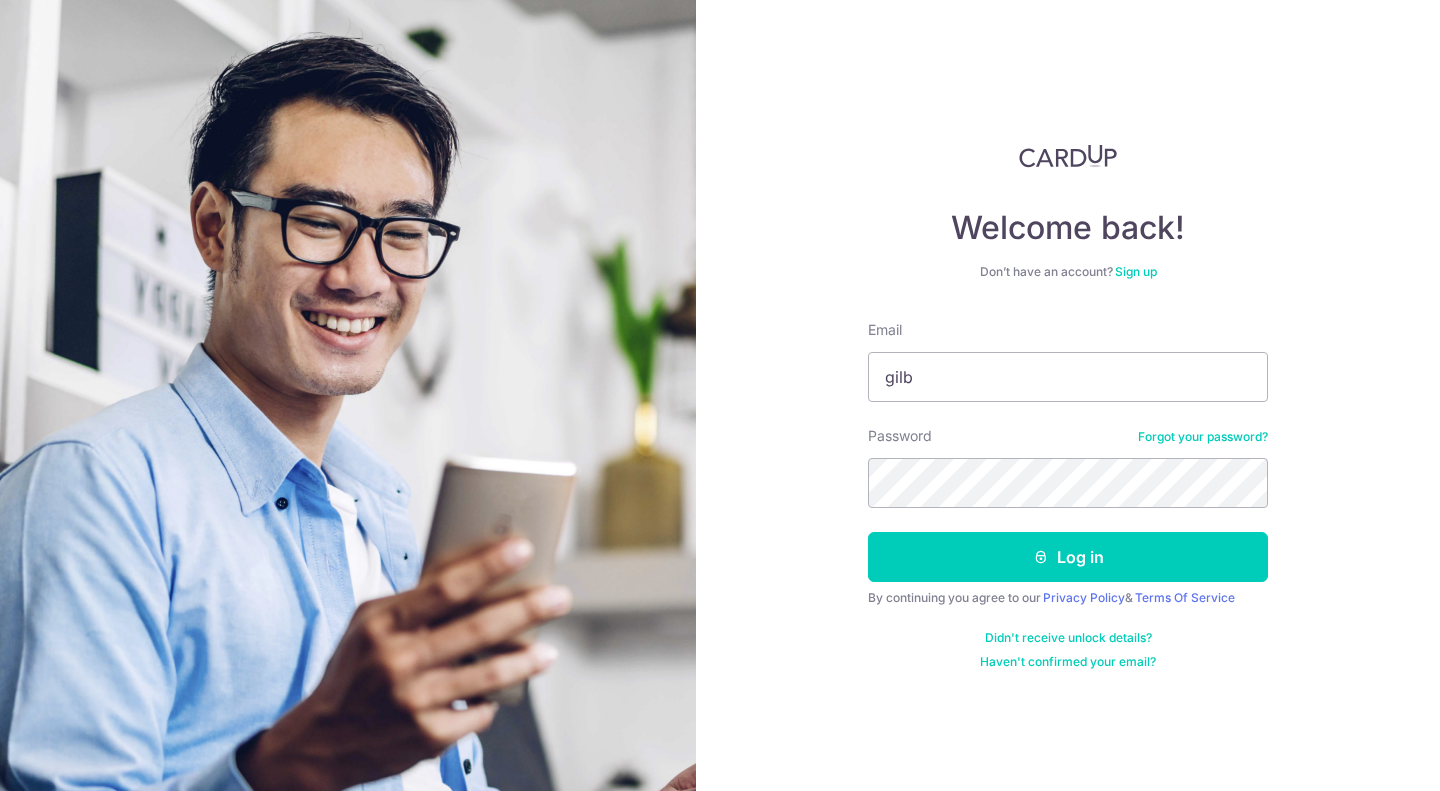 type on "[USERNAME]@example.com" 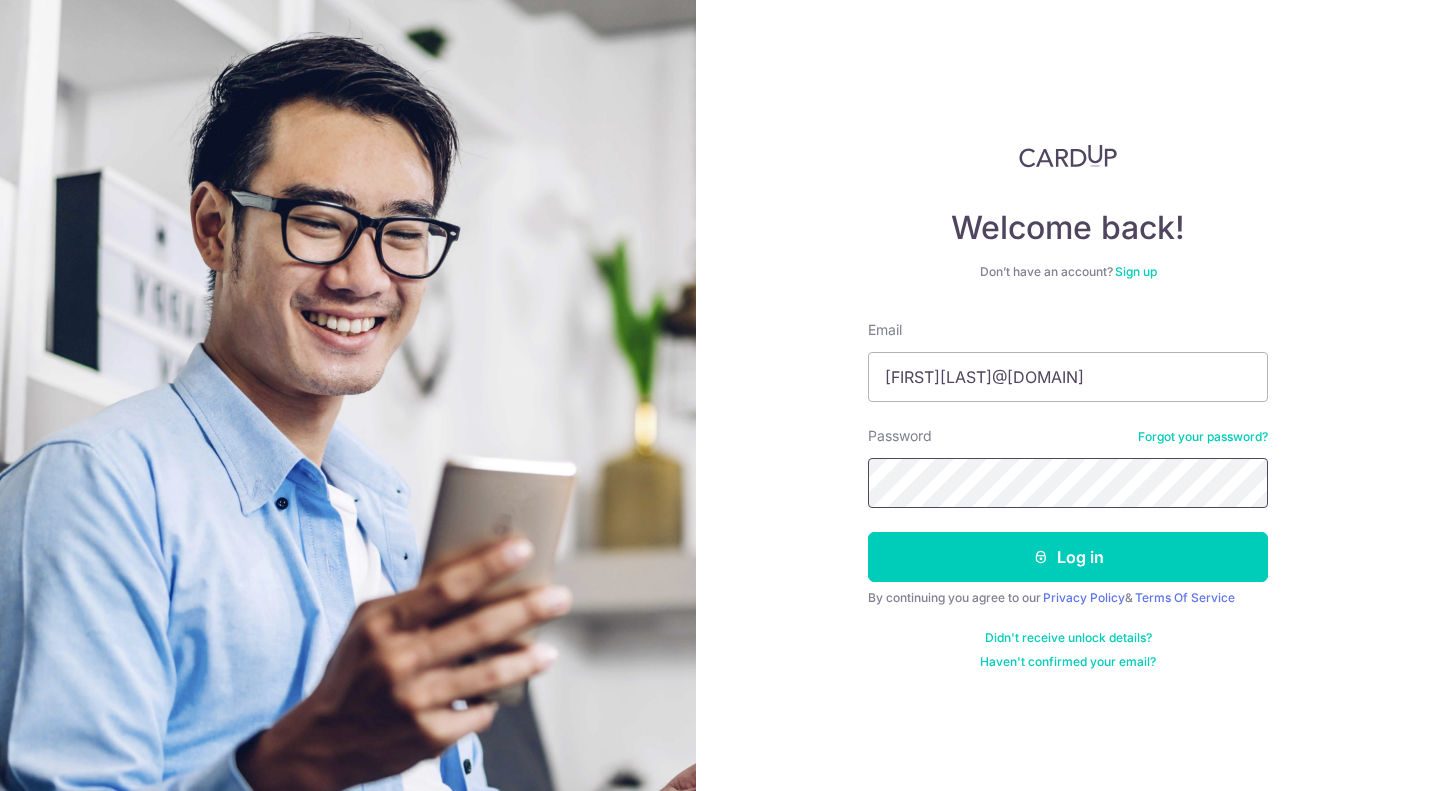 click on "Log in" at bounding box center (1068, 557) 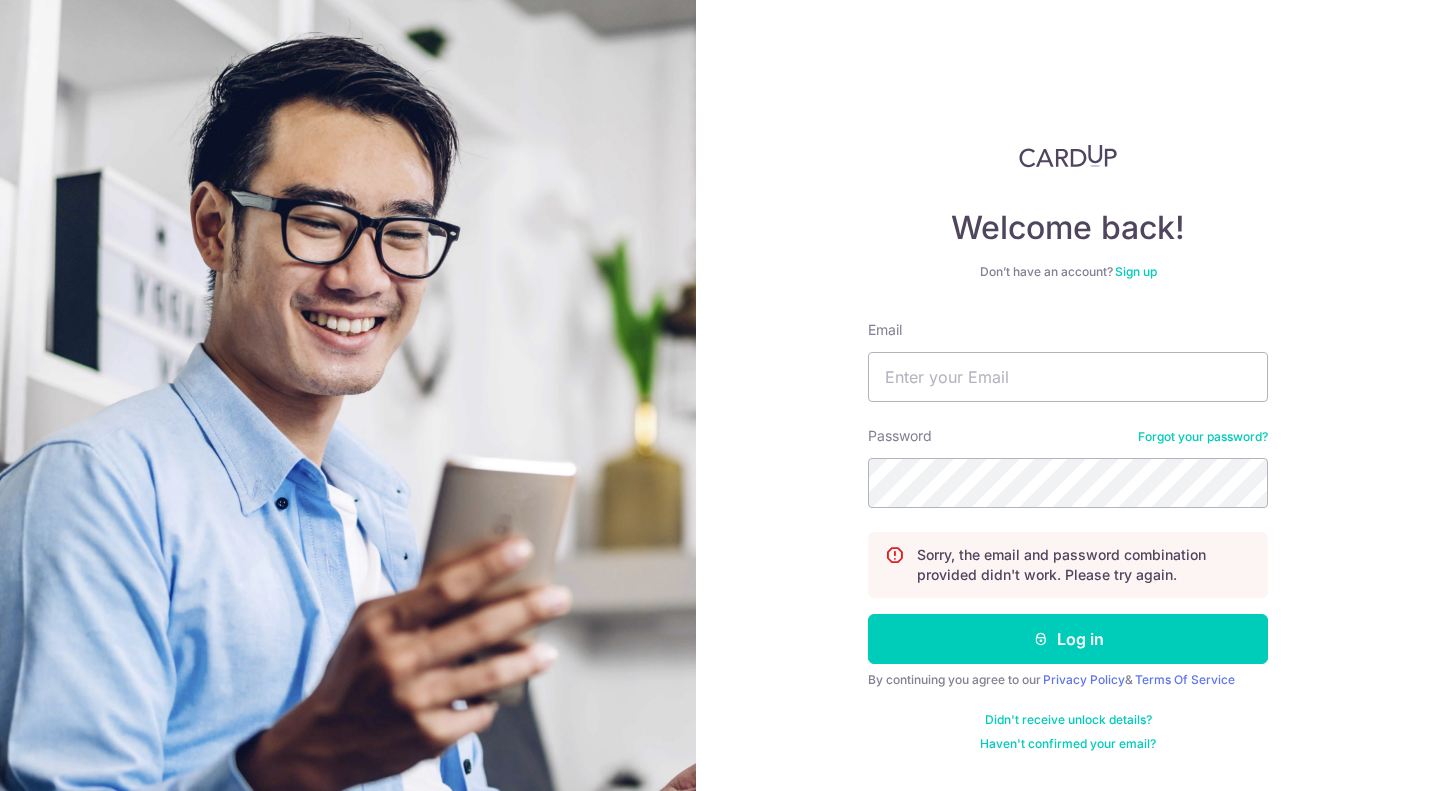 scroll, scrollTop: 0, scrollLeft: 0, axis: both 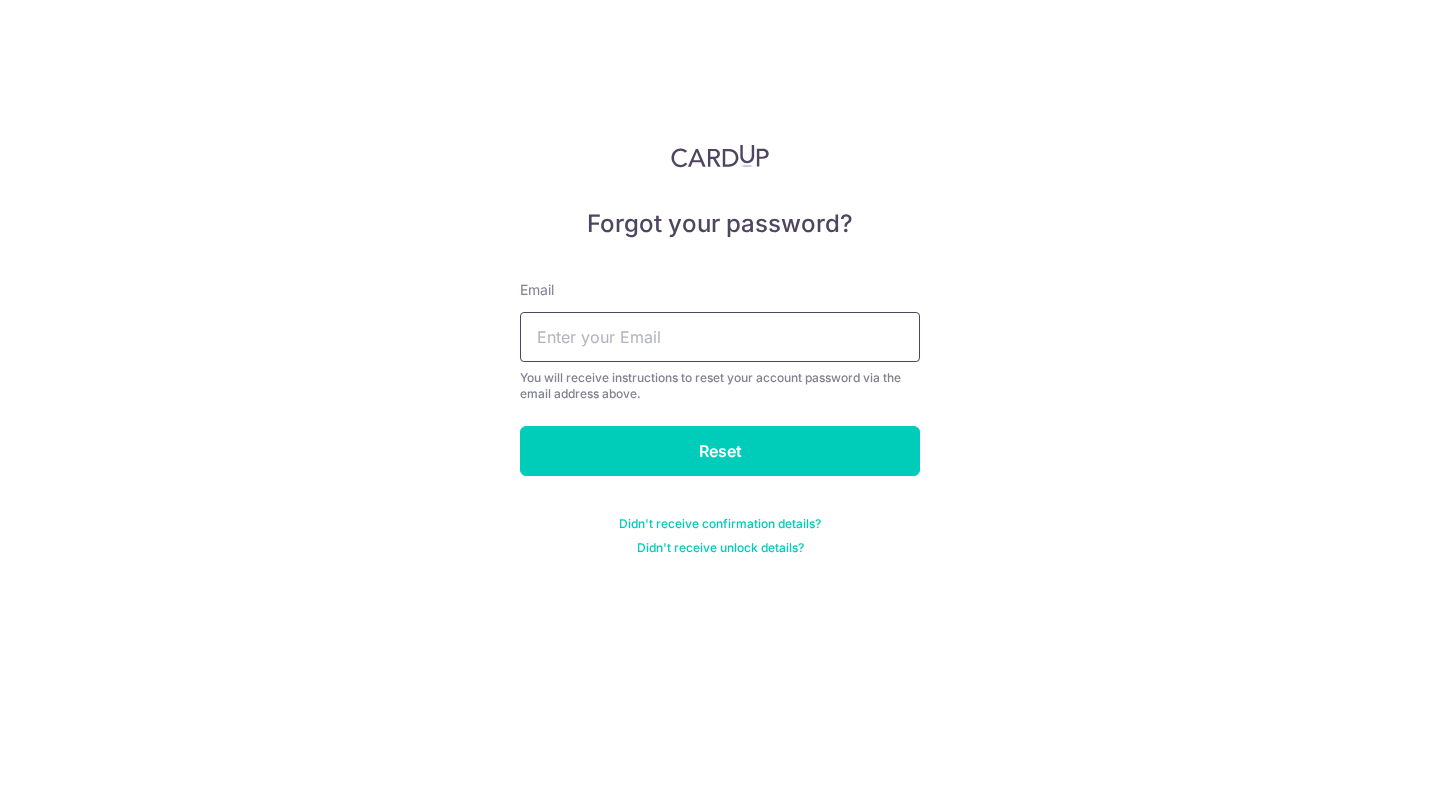 click at bounding box center [720, 337] 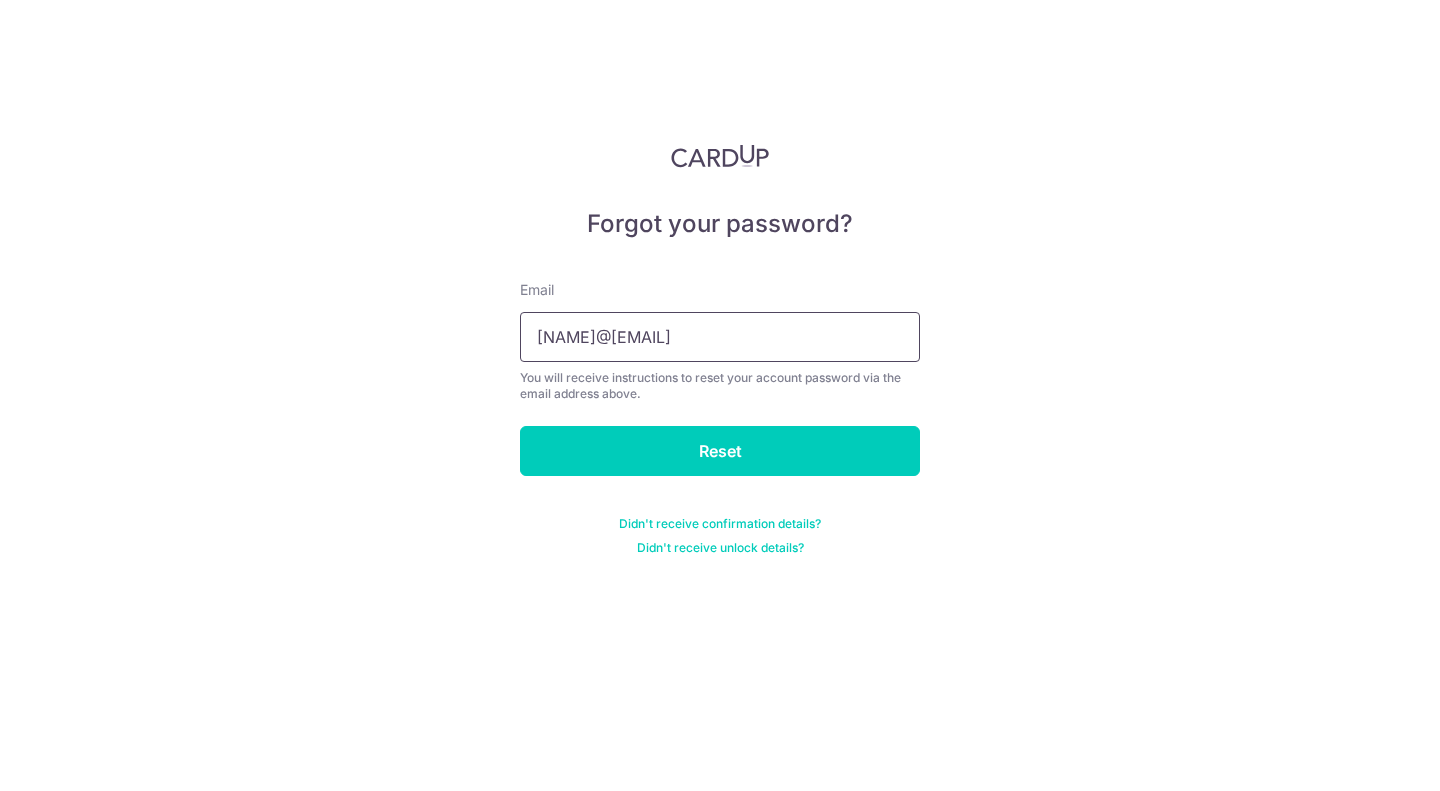 type on "gilberthandoco@gmail.com" 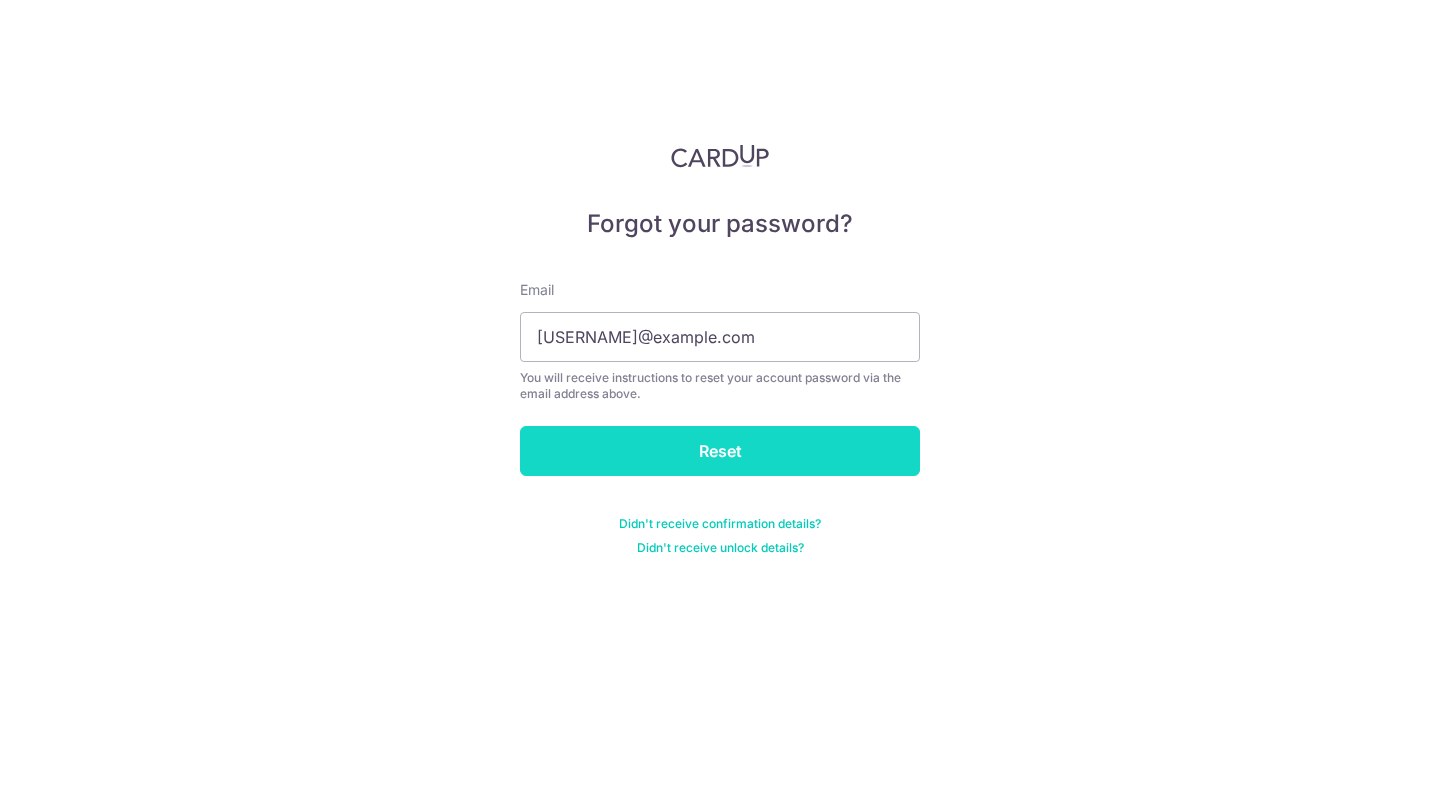click on "Reset" at bounding box center (720, 451) 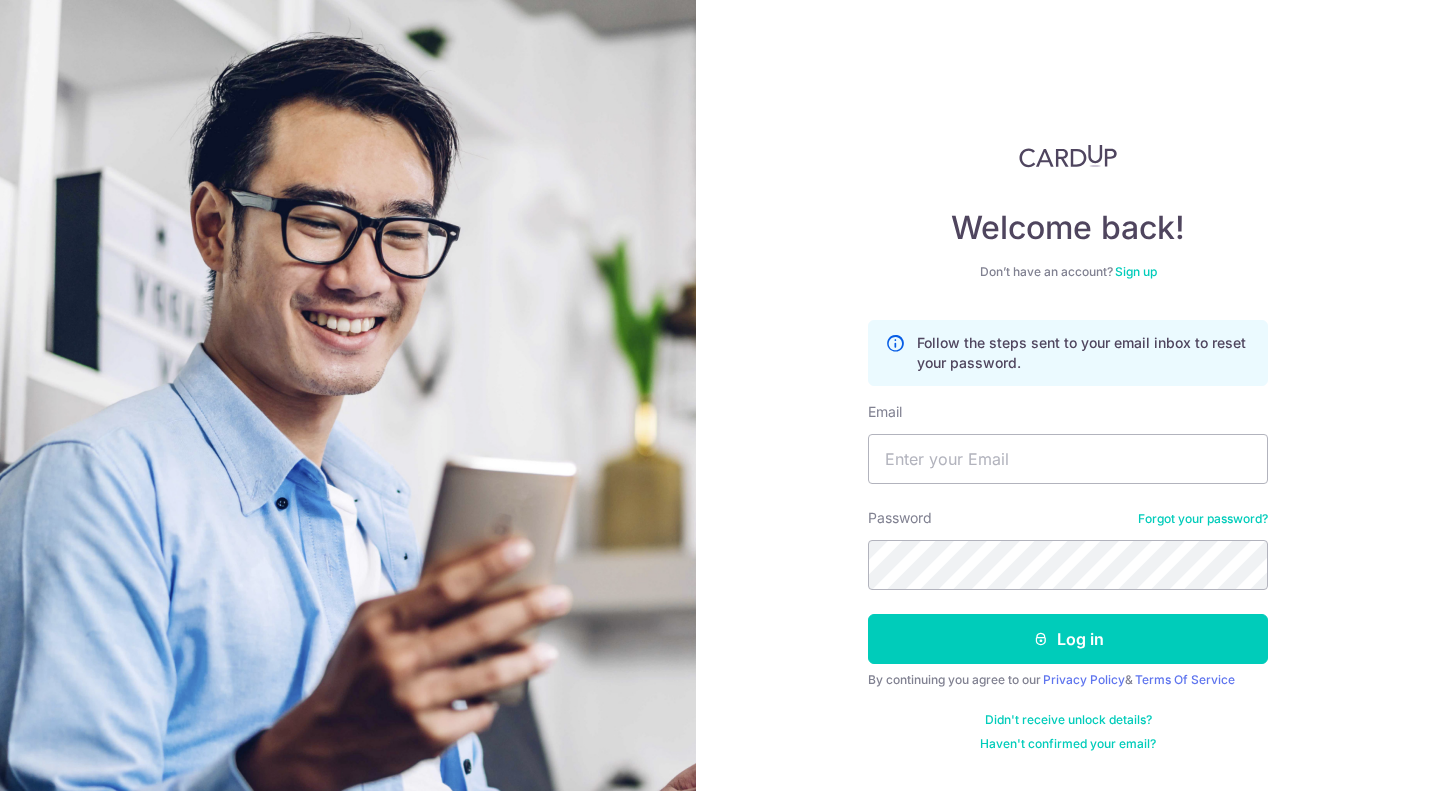 scroll, scrollTop: 0, scrollLeft: 0, axis: both 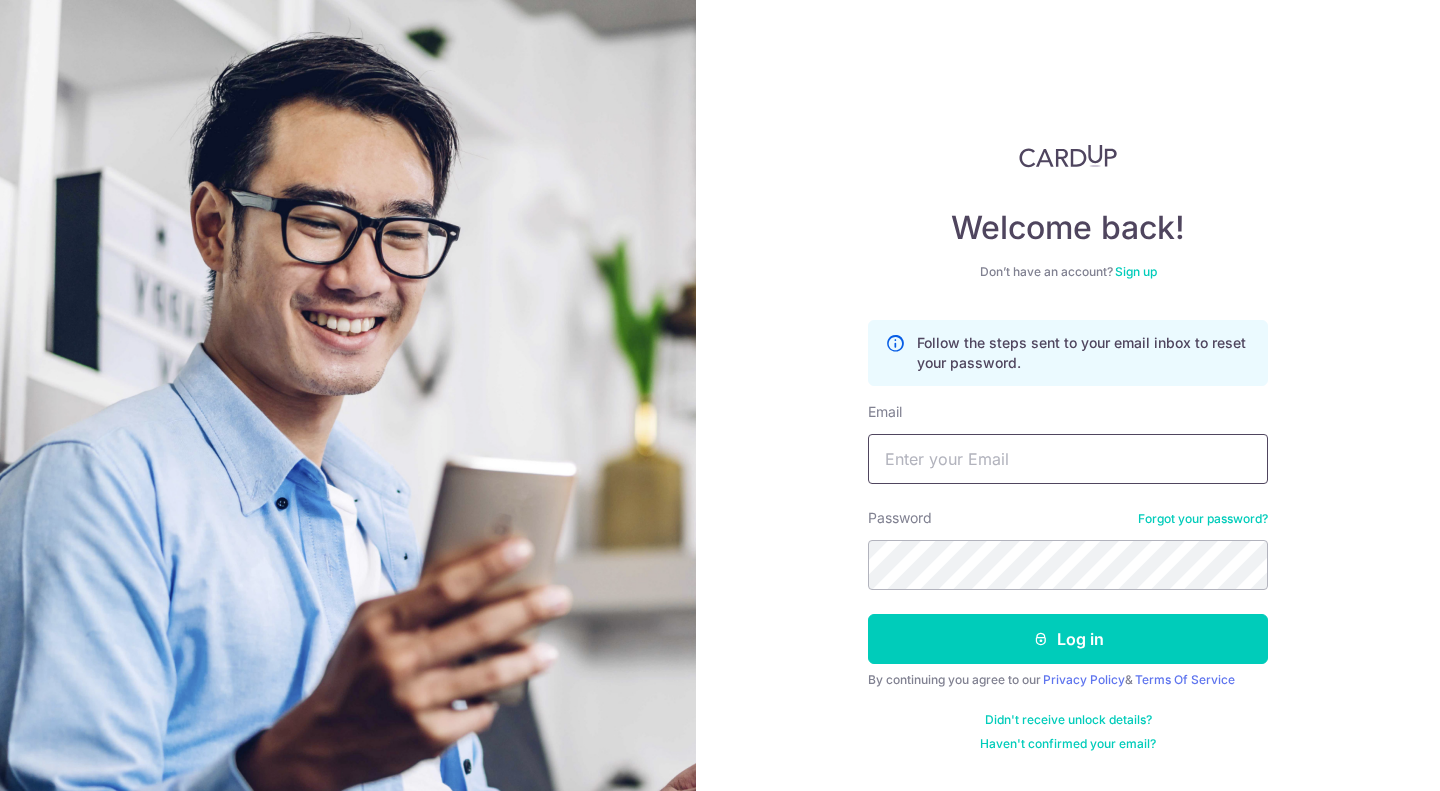 click on "Email" at bounding box center [1068, 459] 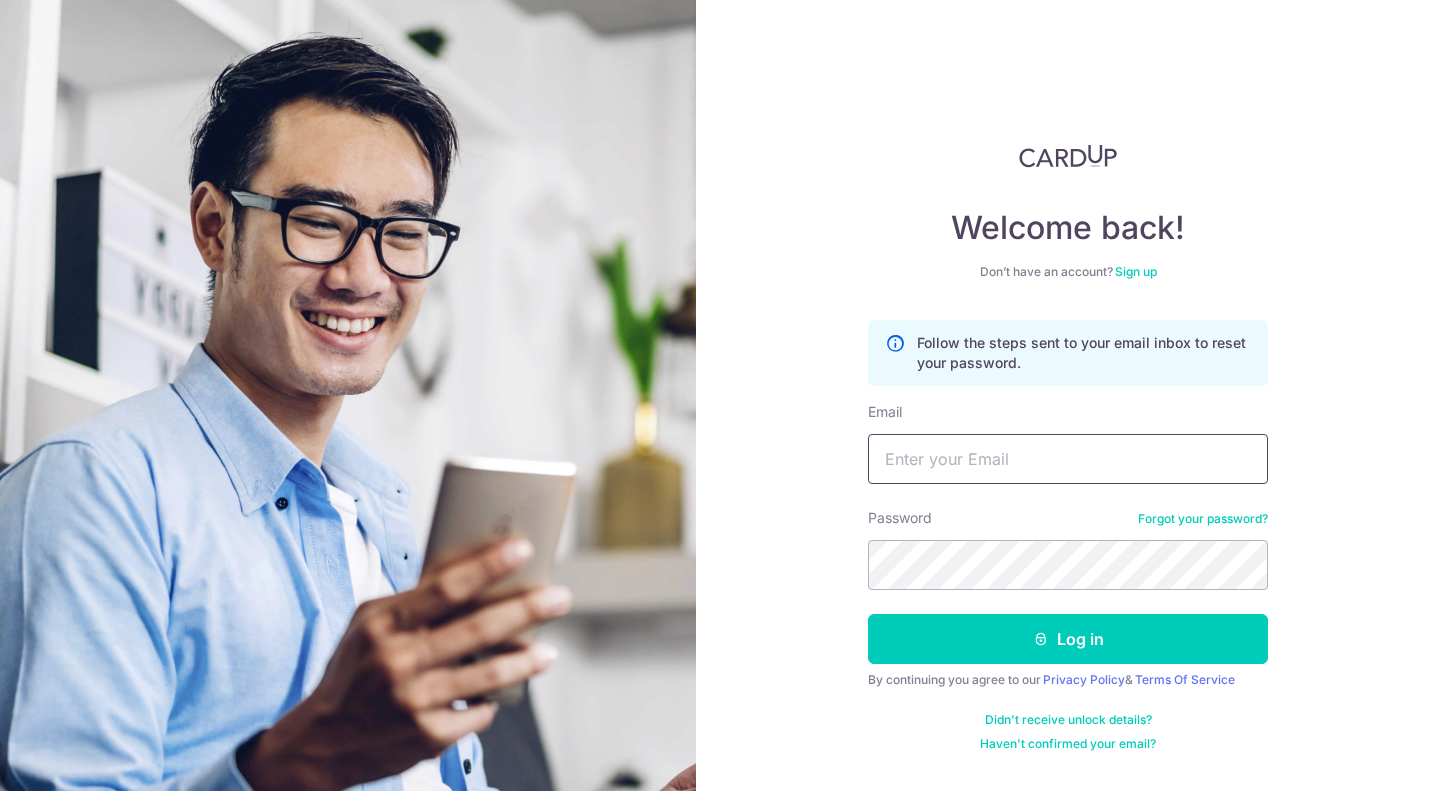 type on "[USERNAME]@example.com" 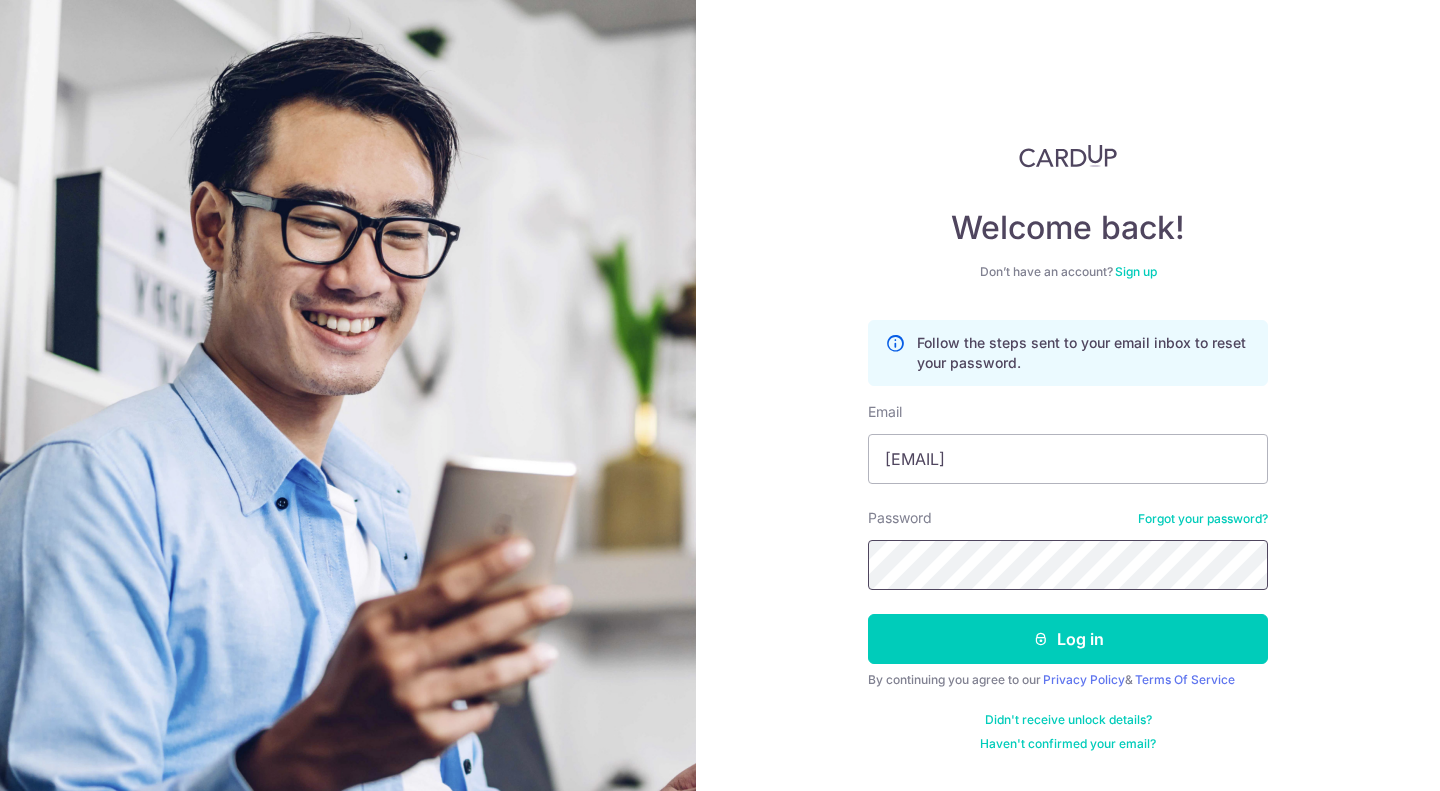 click on "Log in" at bounding box center (1068, 639) 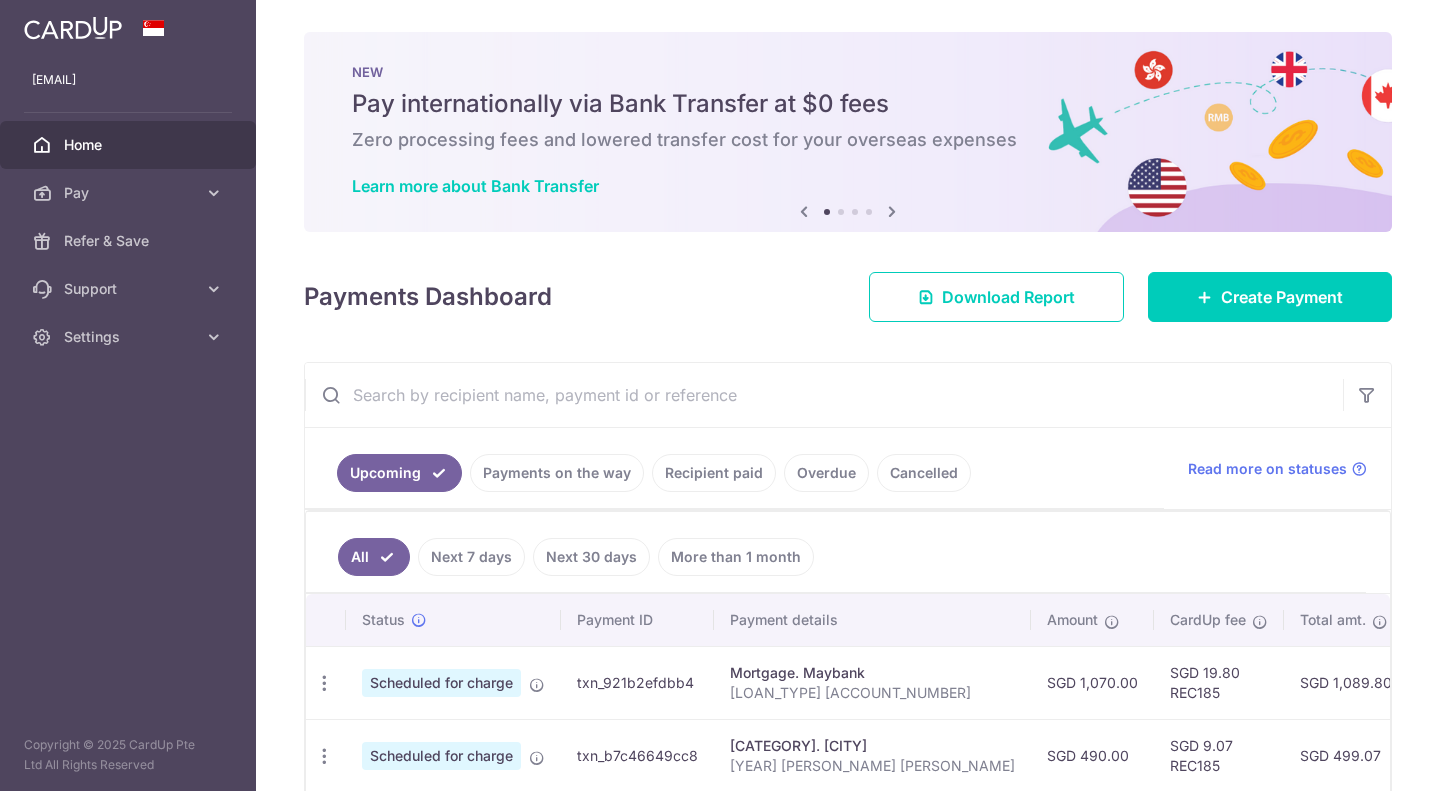 scroll, scrollTop: 0, scrollLeft: 0, axis: both 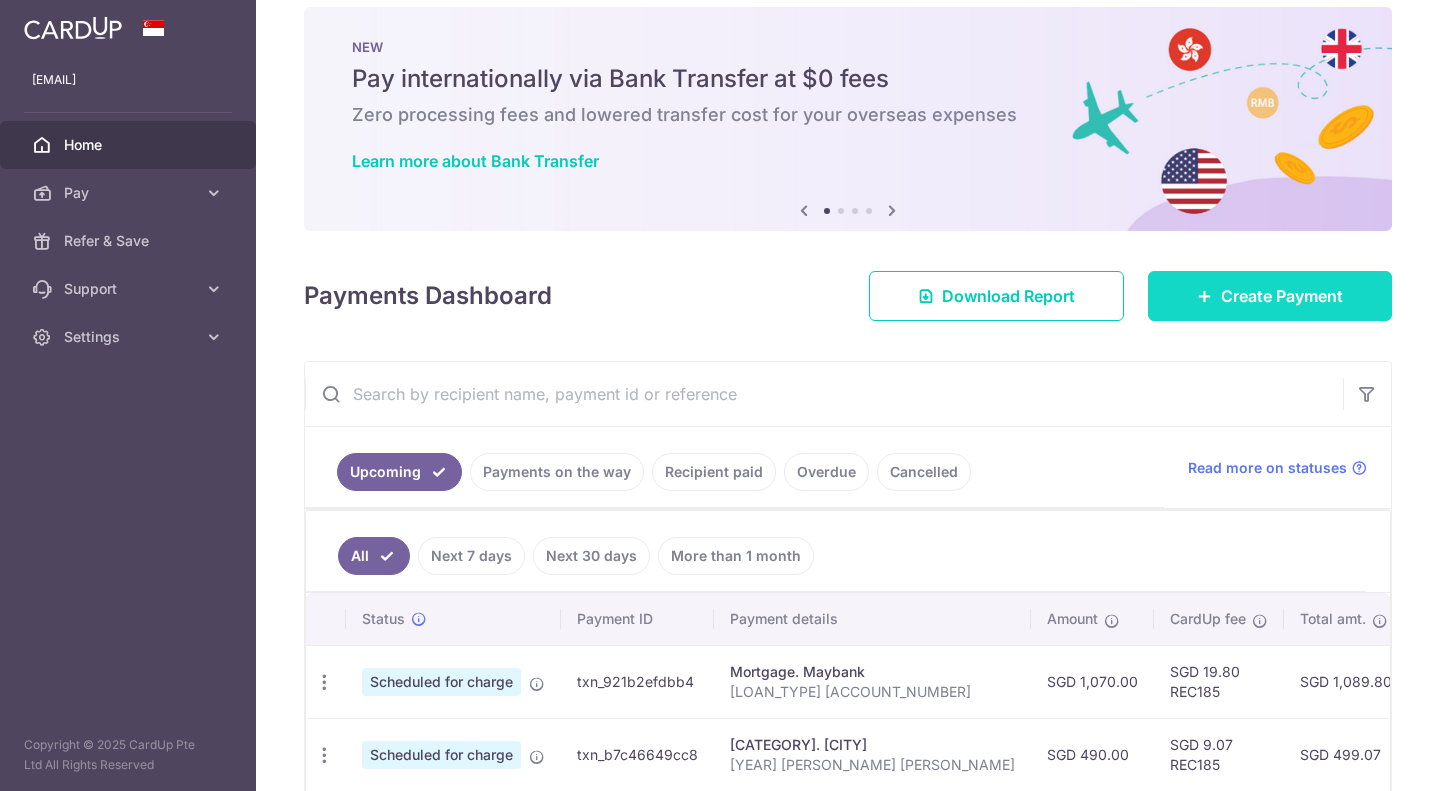 click on "Create Payment" at bounding box center [1282, 296] 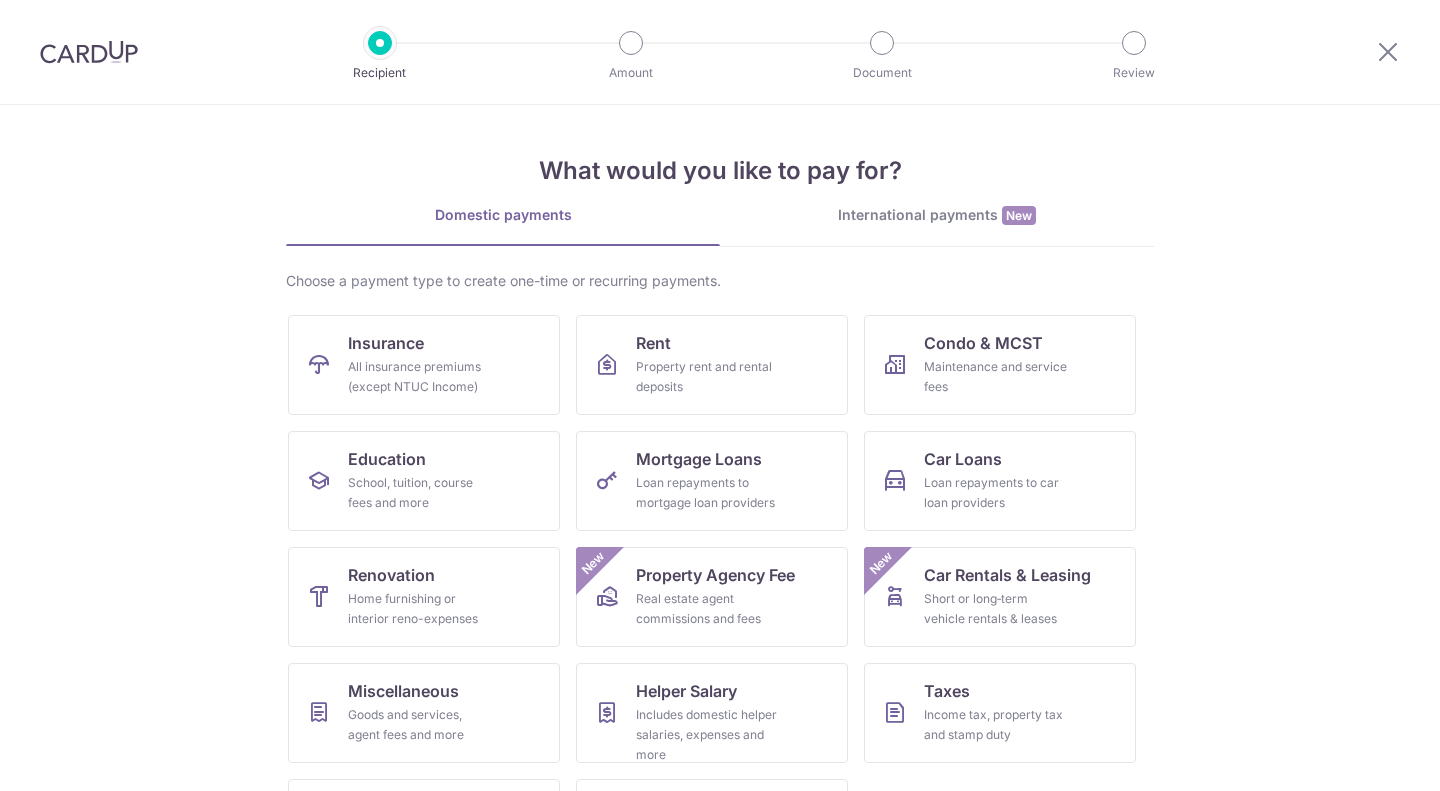 scroll, scrollTop: 0, scrollLeft: 0, axis: both 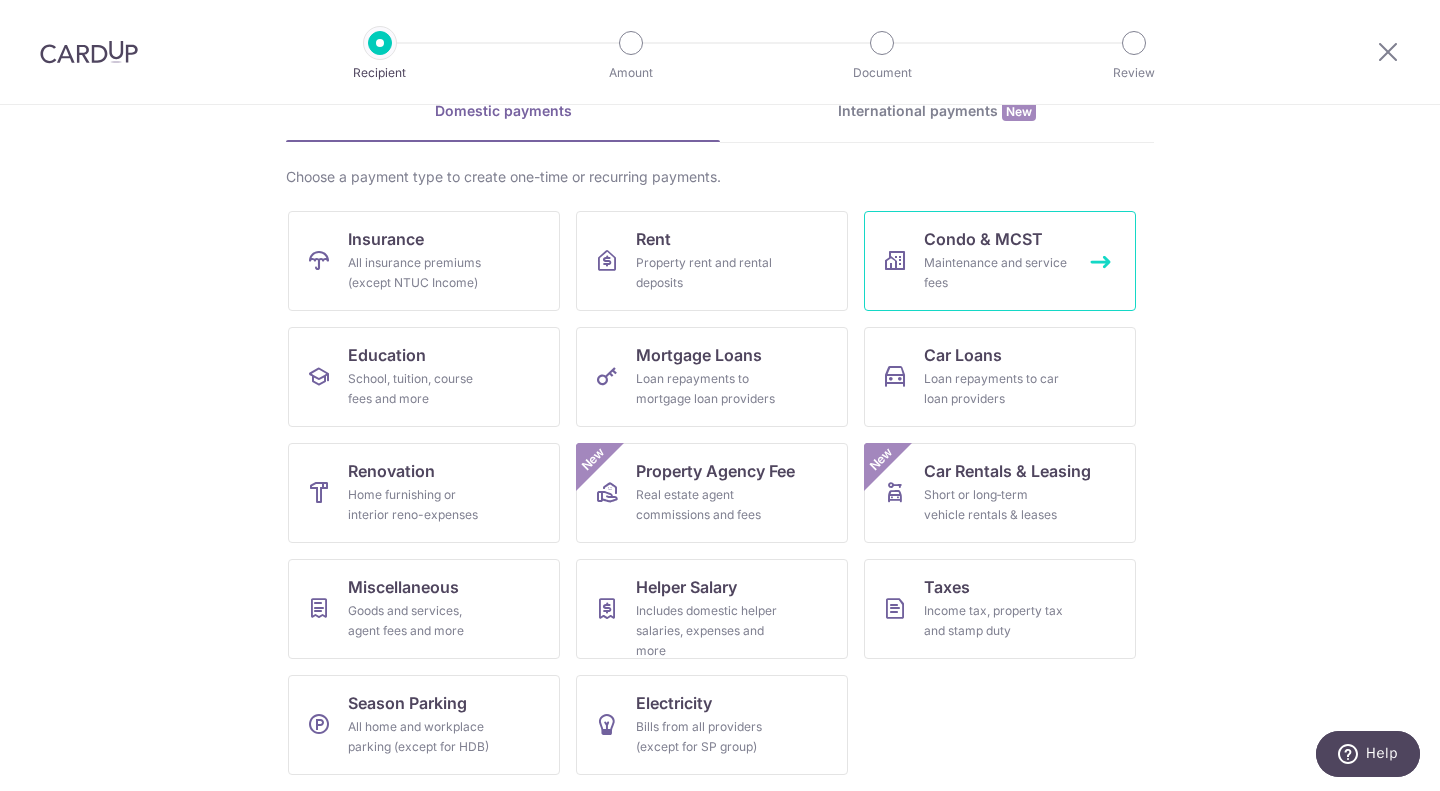 click on "Maintenance and service fees" at bounding box center (996, 273) 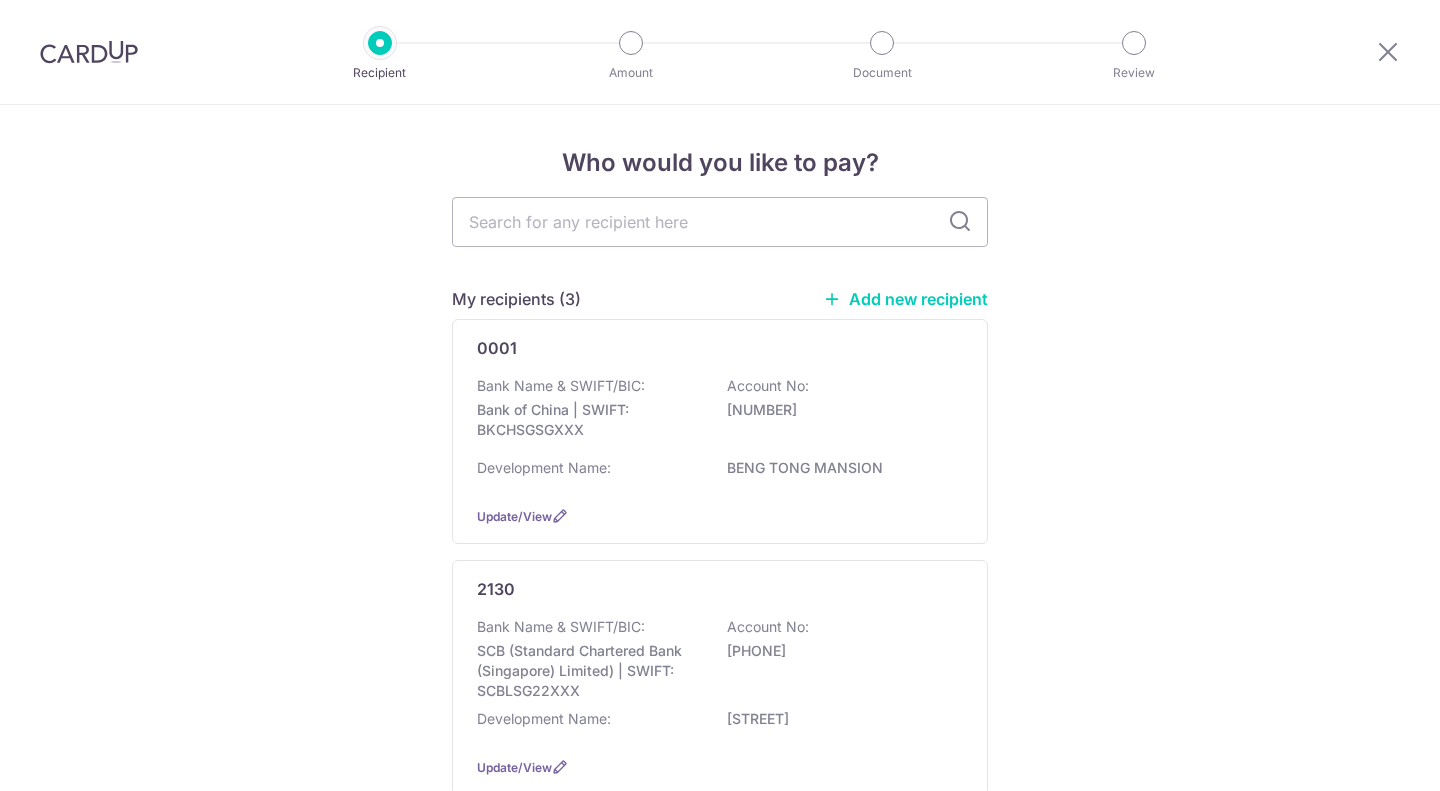 scroll, scrollTop: 0, scrollLeft: 0, axis: both 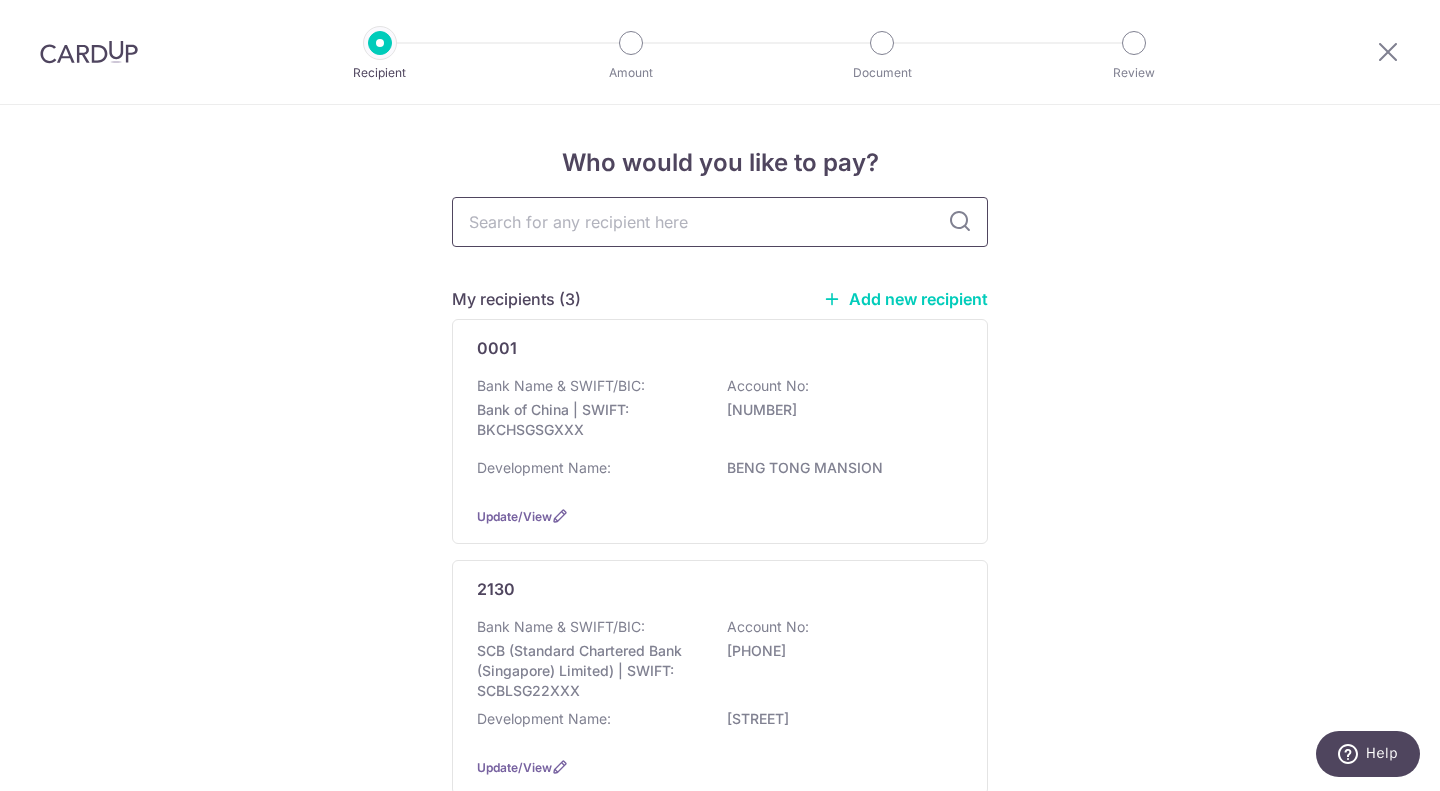click at bounding box center (720, 222) 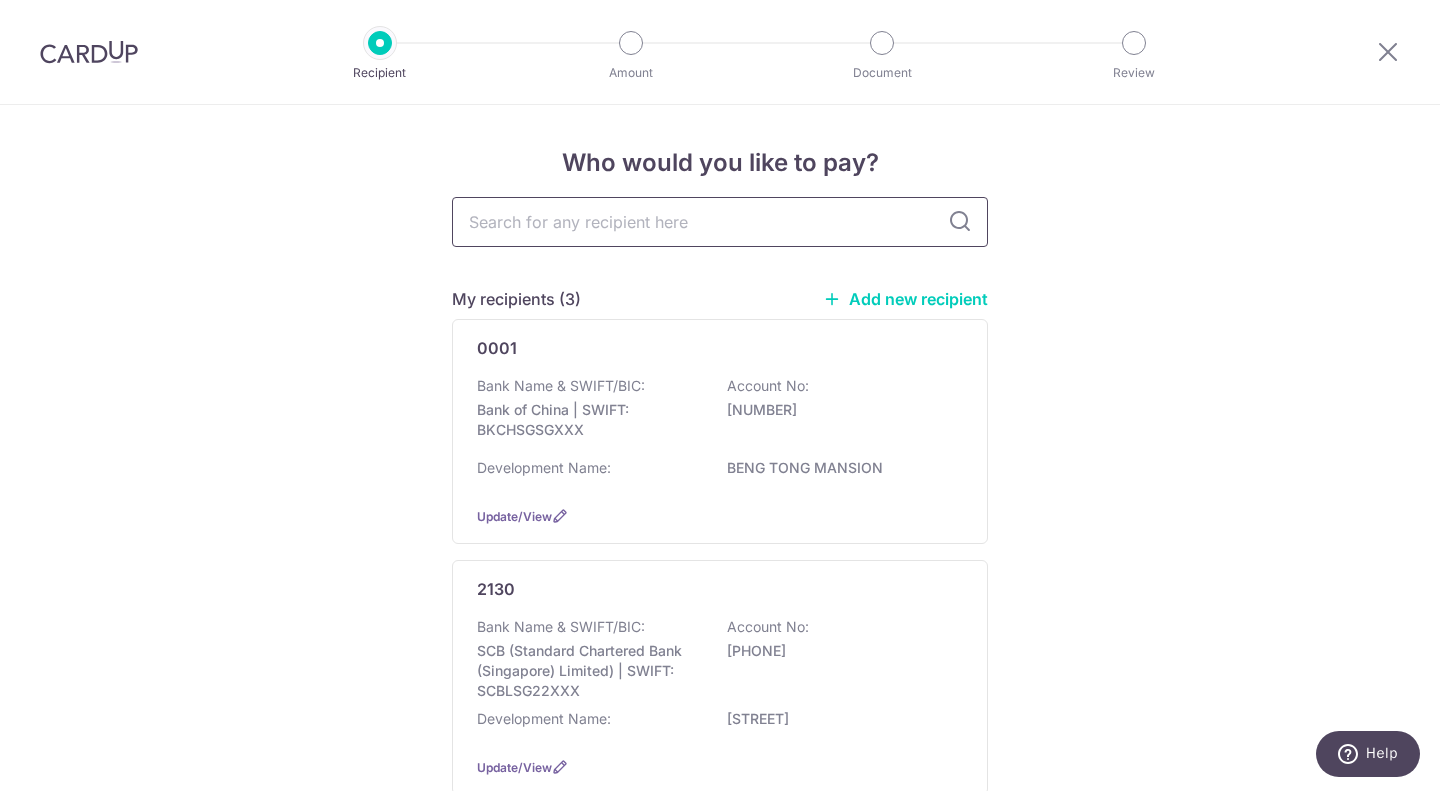 click at bounding box center (720, 222) 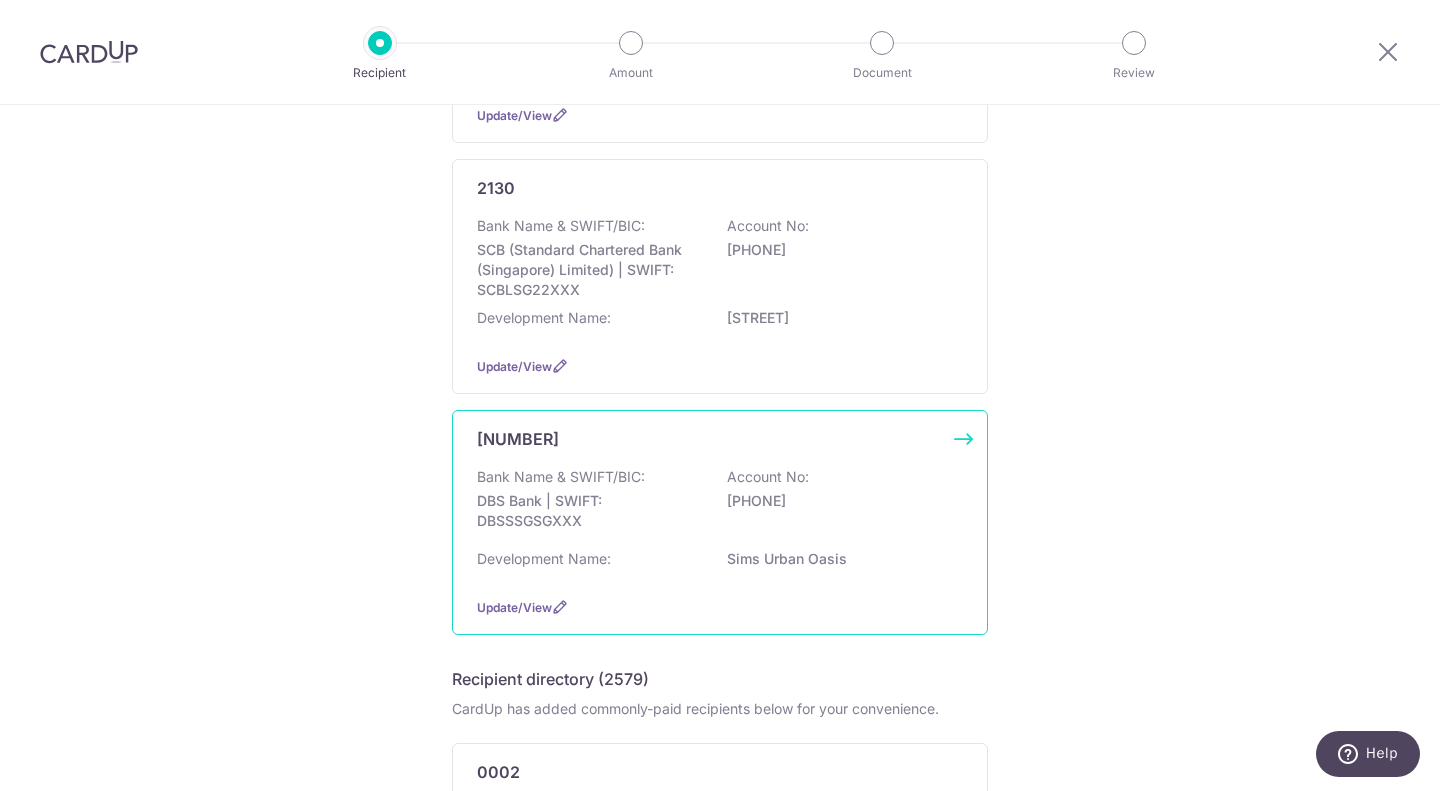 scroll, scrollTop: 89, scrollLeft: 0, axis: vertical 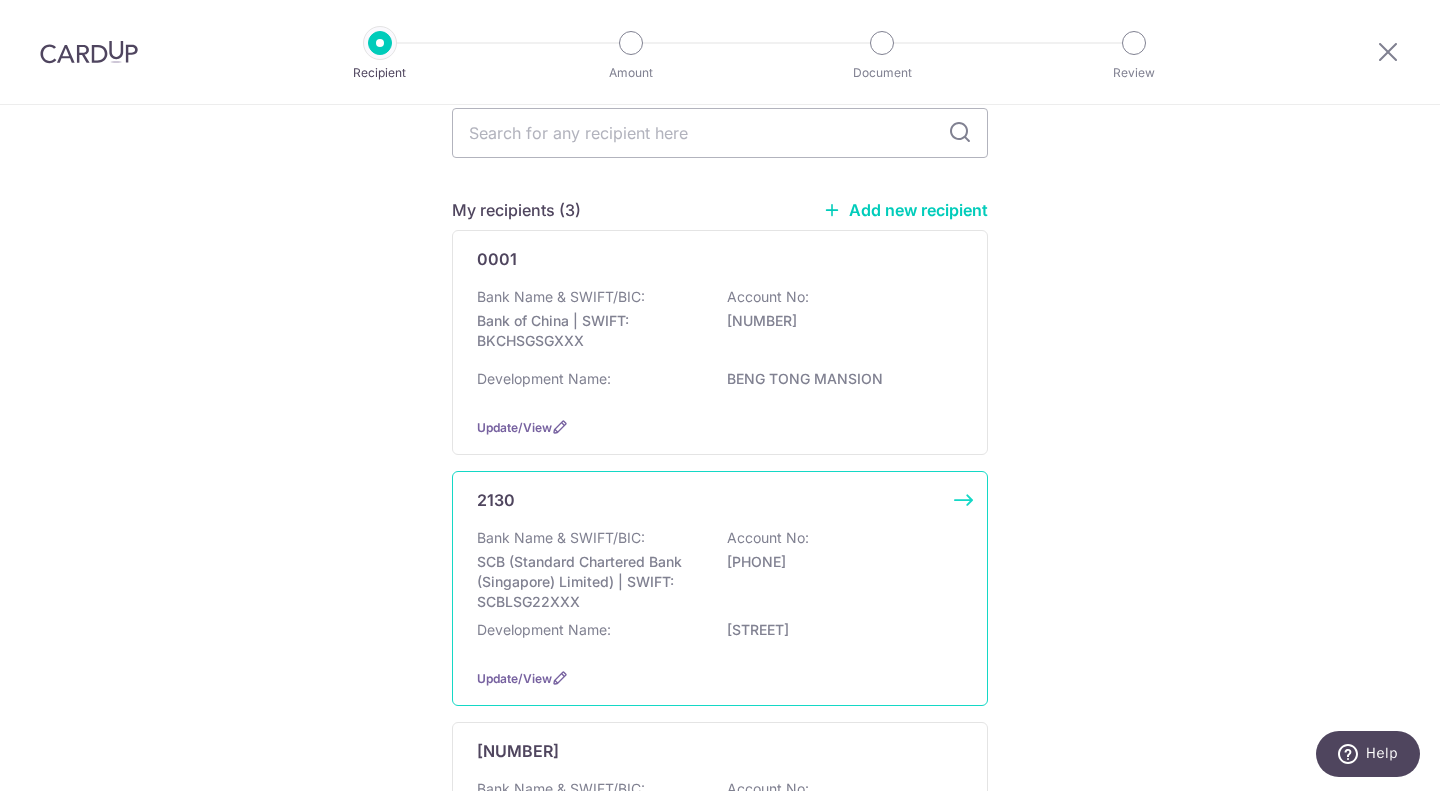 click on "SCB (Standard Chartered Bank (Singapore) Limited) | SWIFT: SCBLSG22XXX" at bounding box center [589, 582] 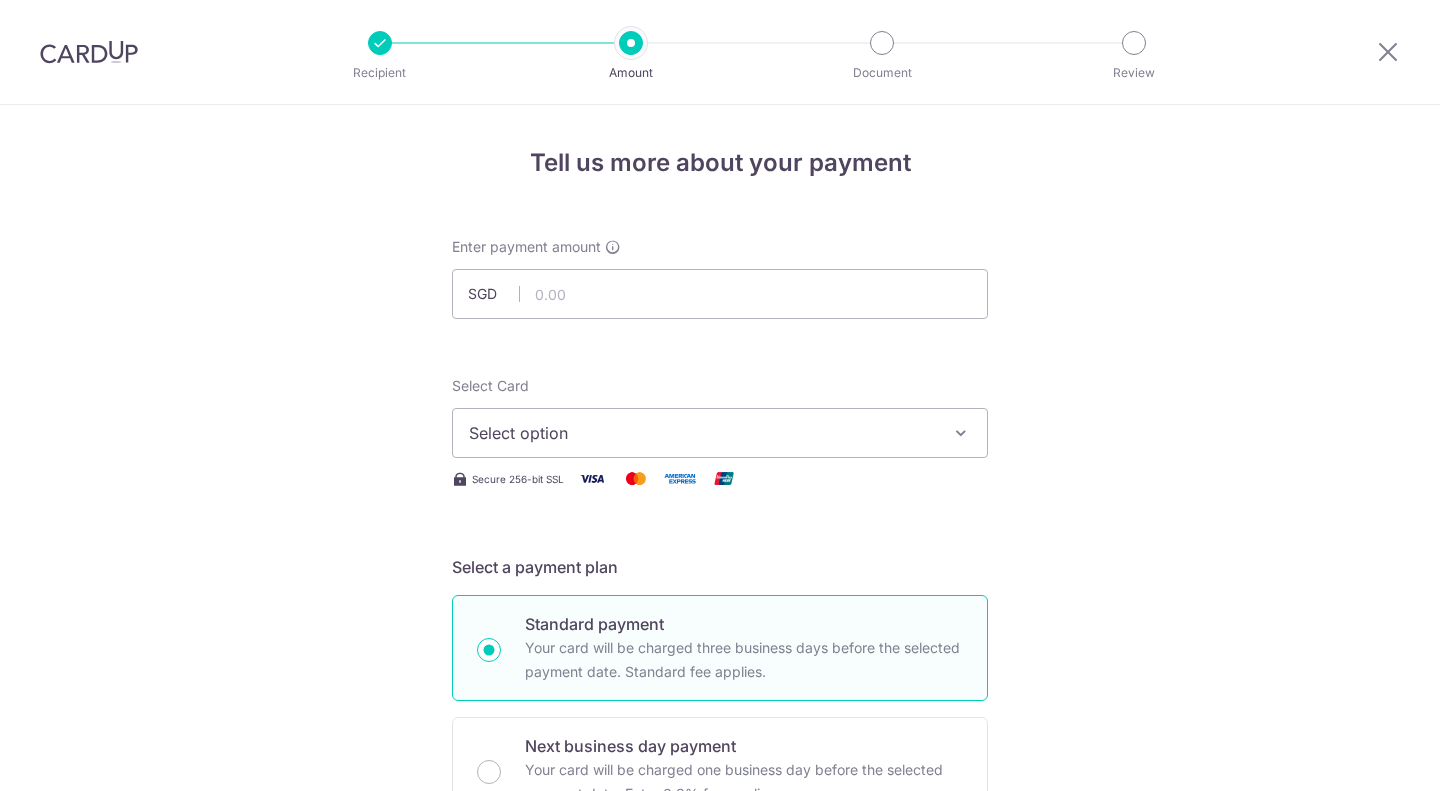 scroll, scrollTop: 0, scrollLeft: 0, axis: both 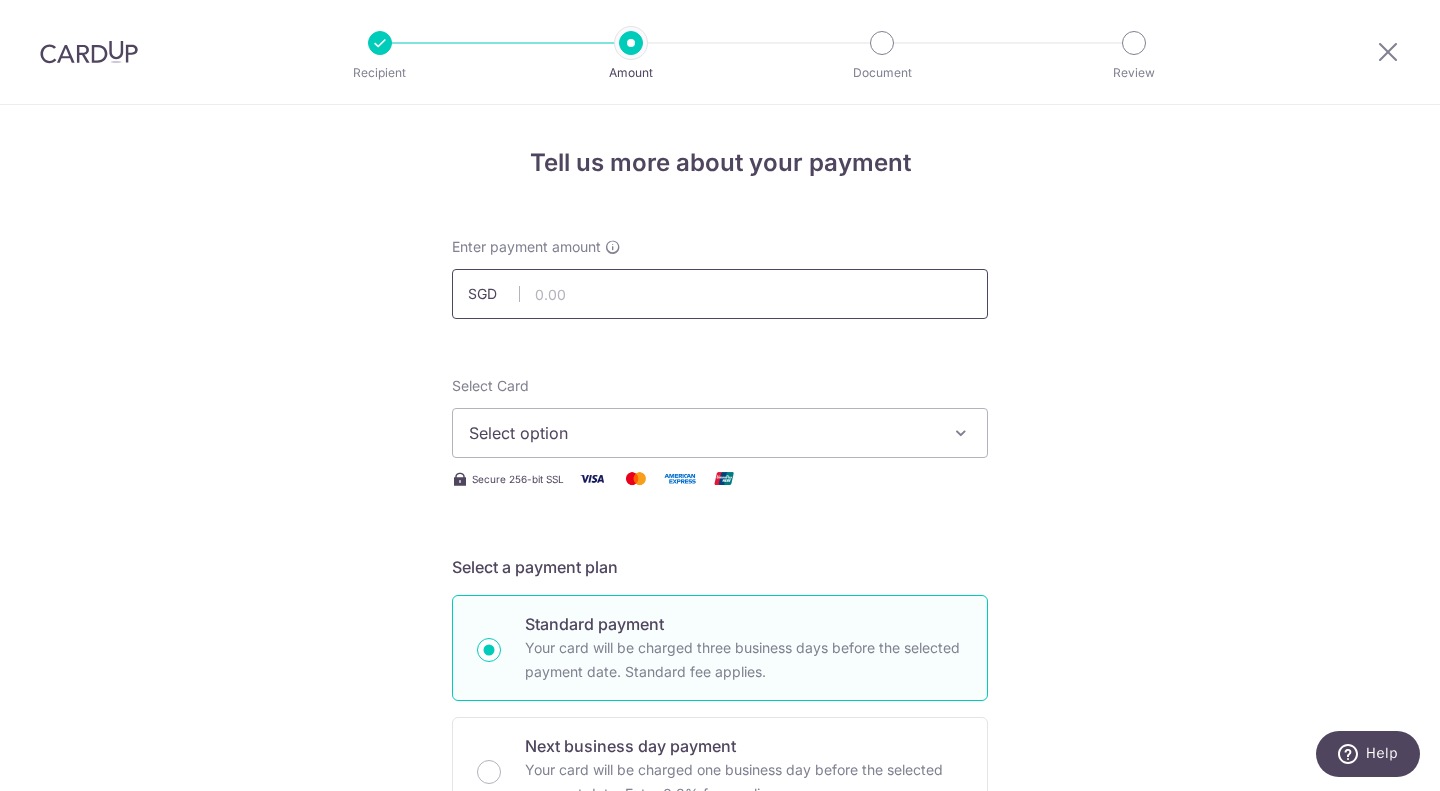 click at bounding box center (720, 294) 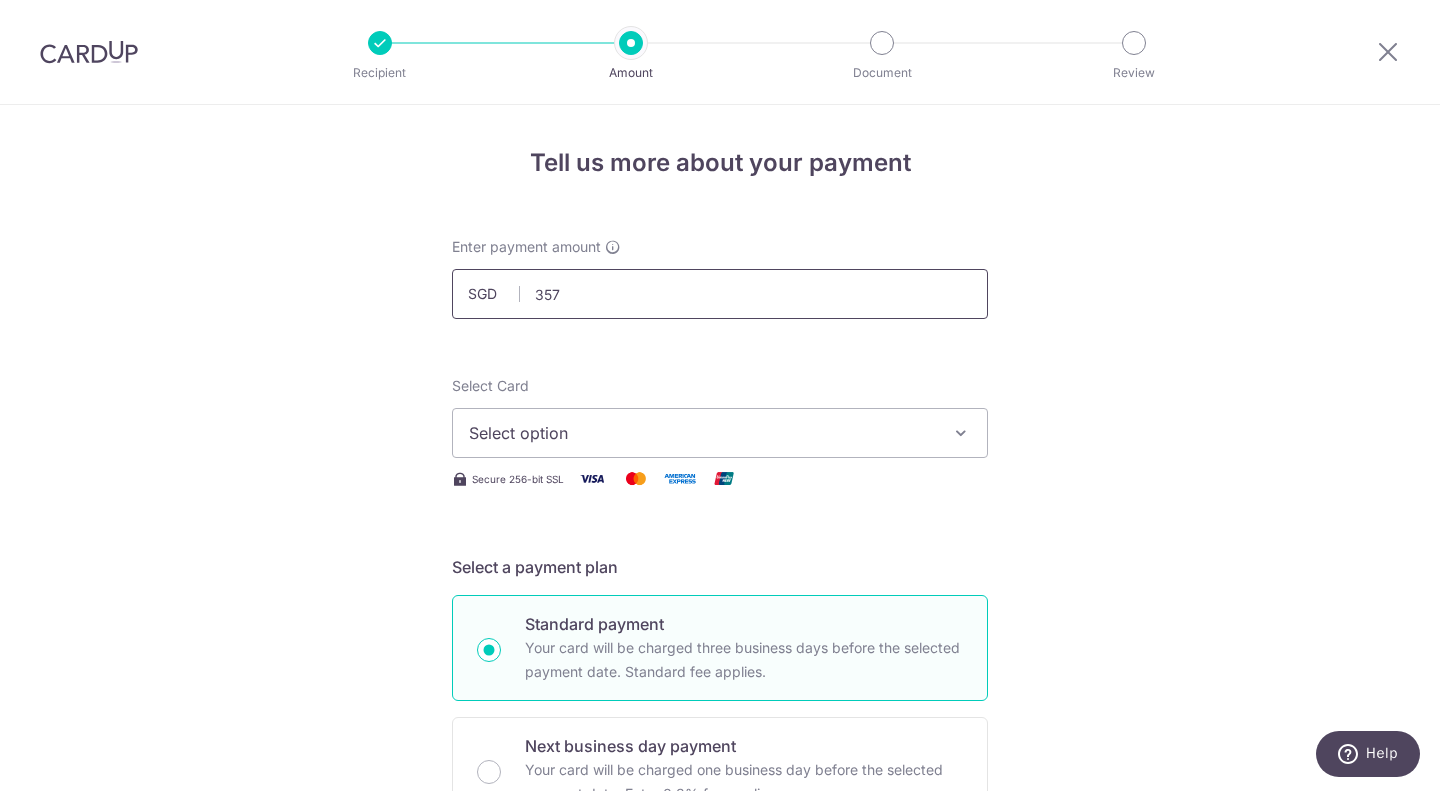scroll, scrollTop: 65, scrollLeft: 0, axis: vertical 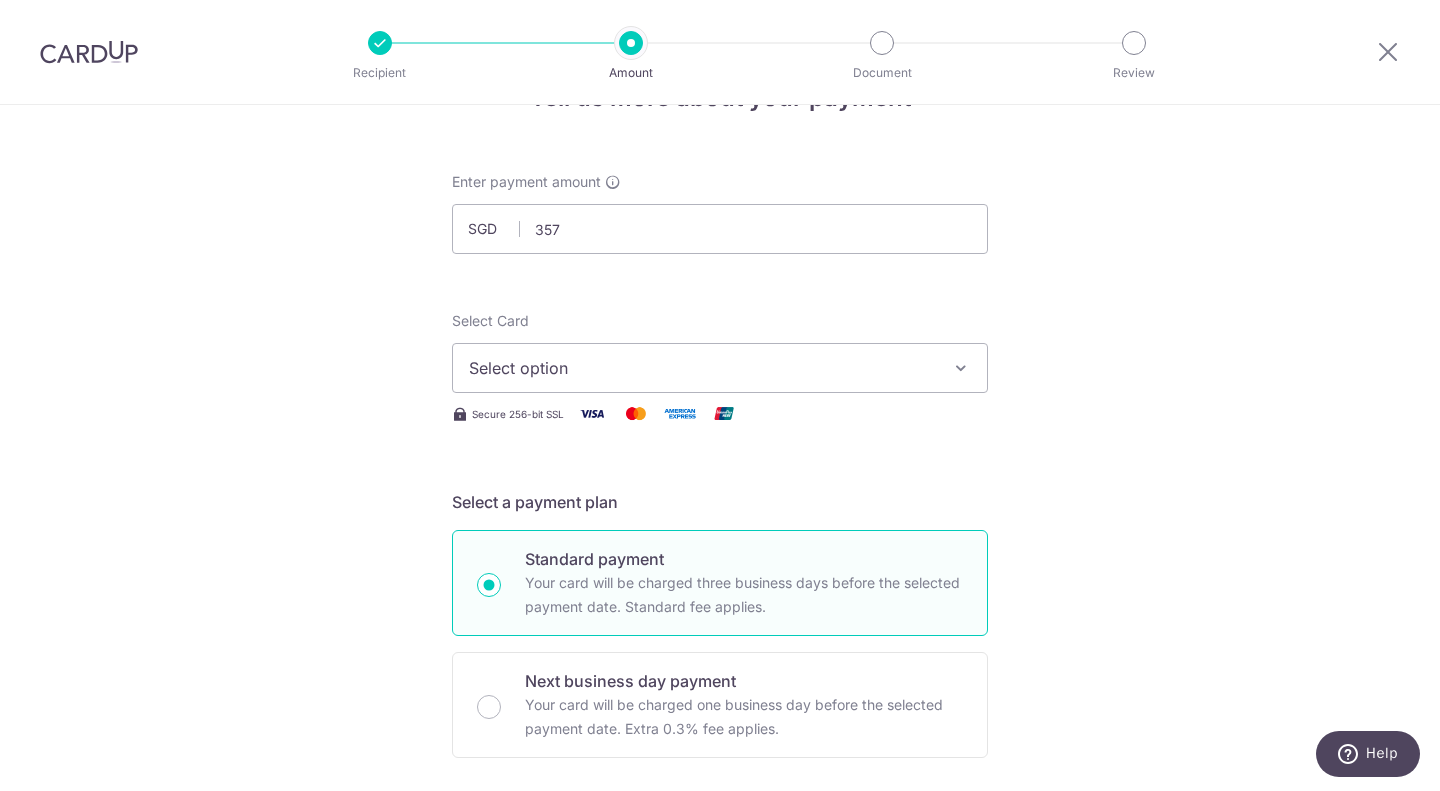 type on "357.00" 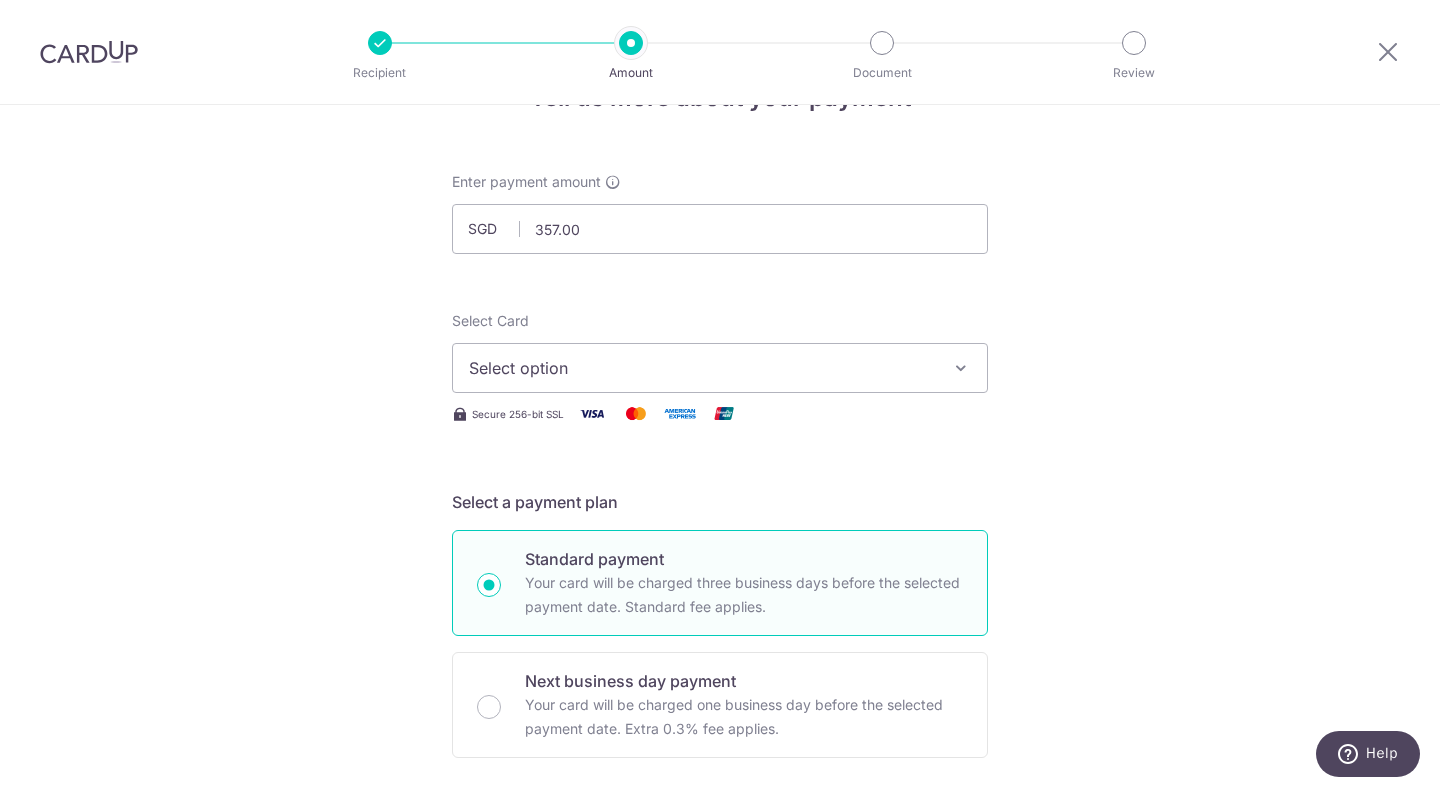 click on "Select option" at bounding box center [702, 368] 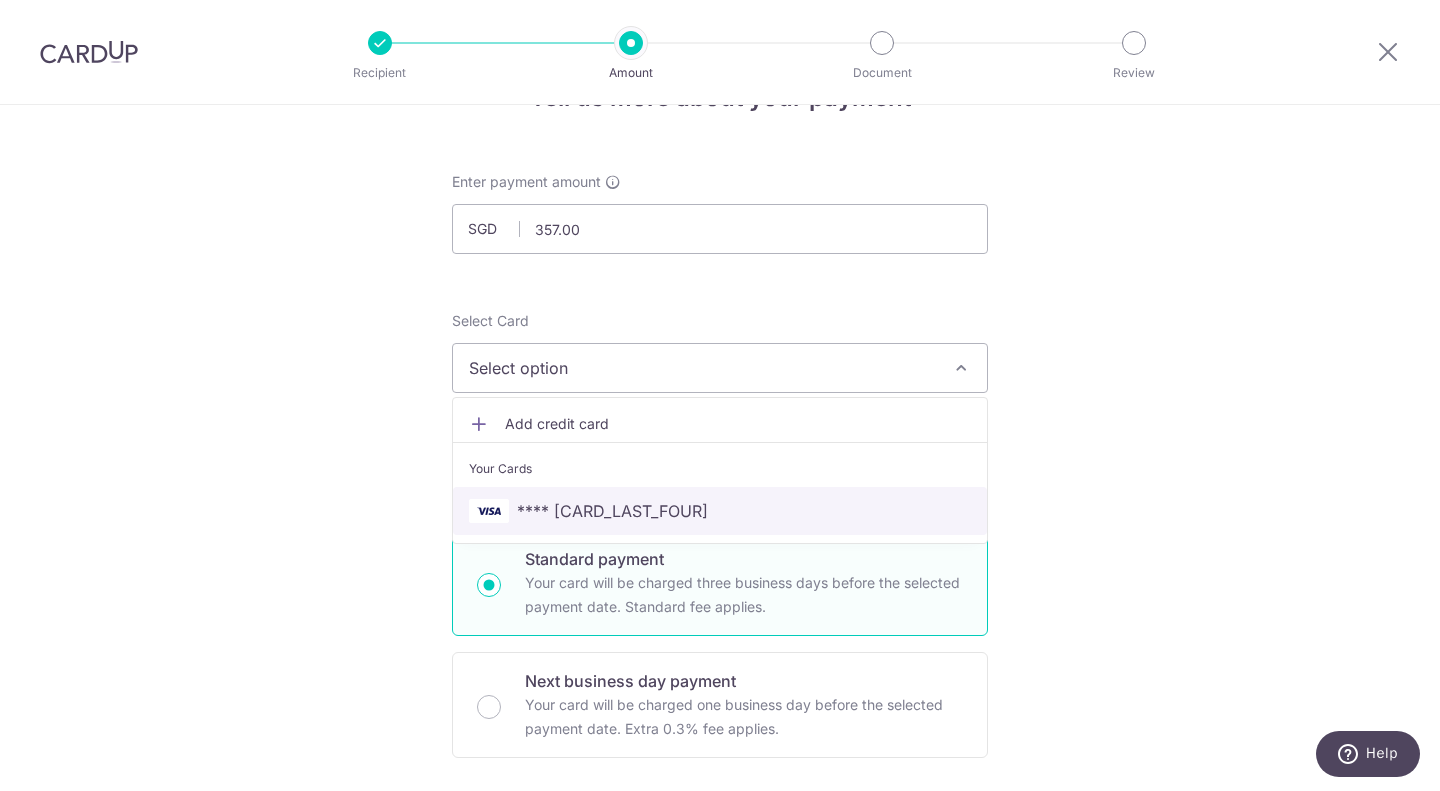 click on "**** 4583" at bounding box center [612, 511] 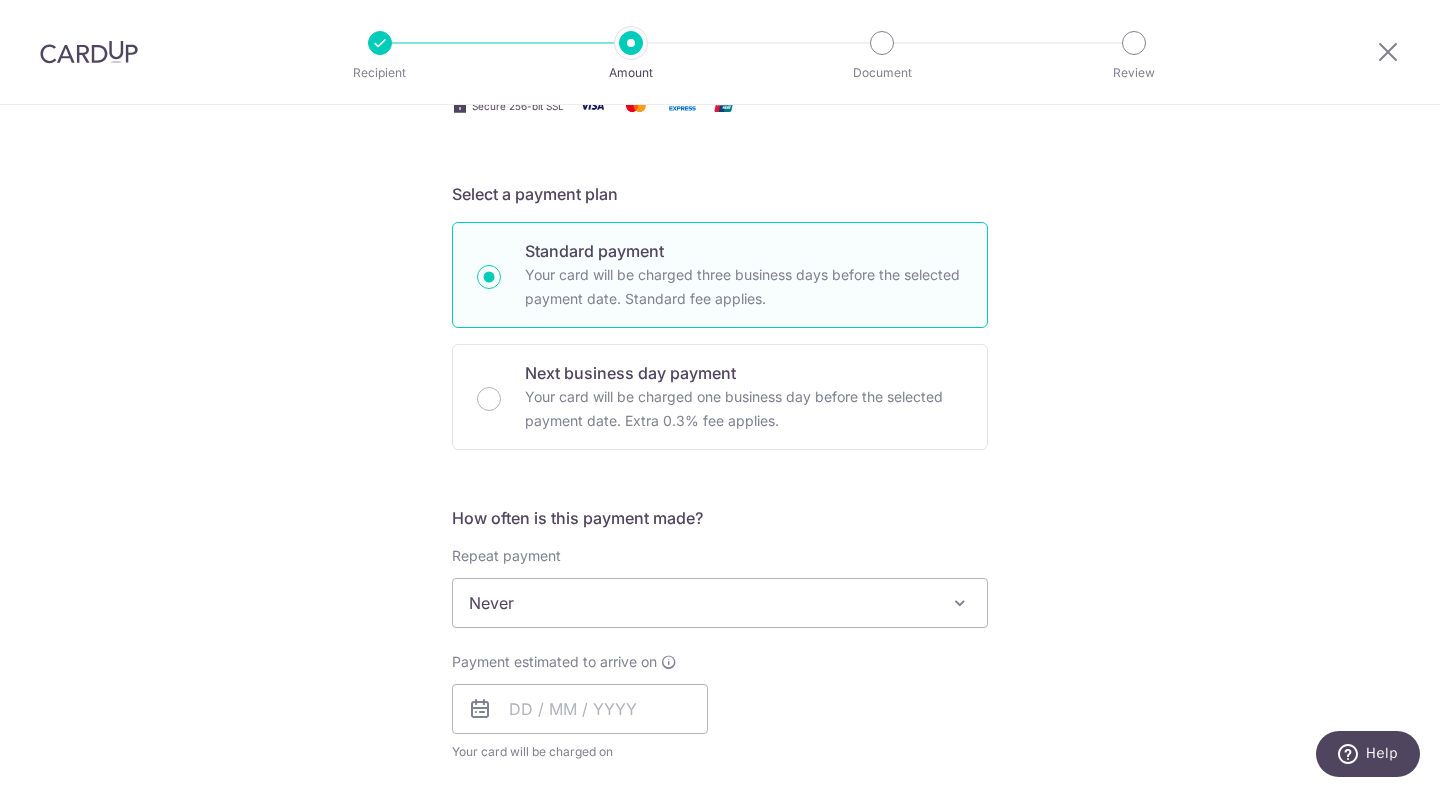 scroll, scrollTop: 594, scrollLeft: 0, axis: vertical 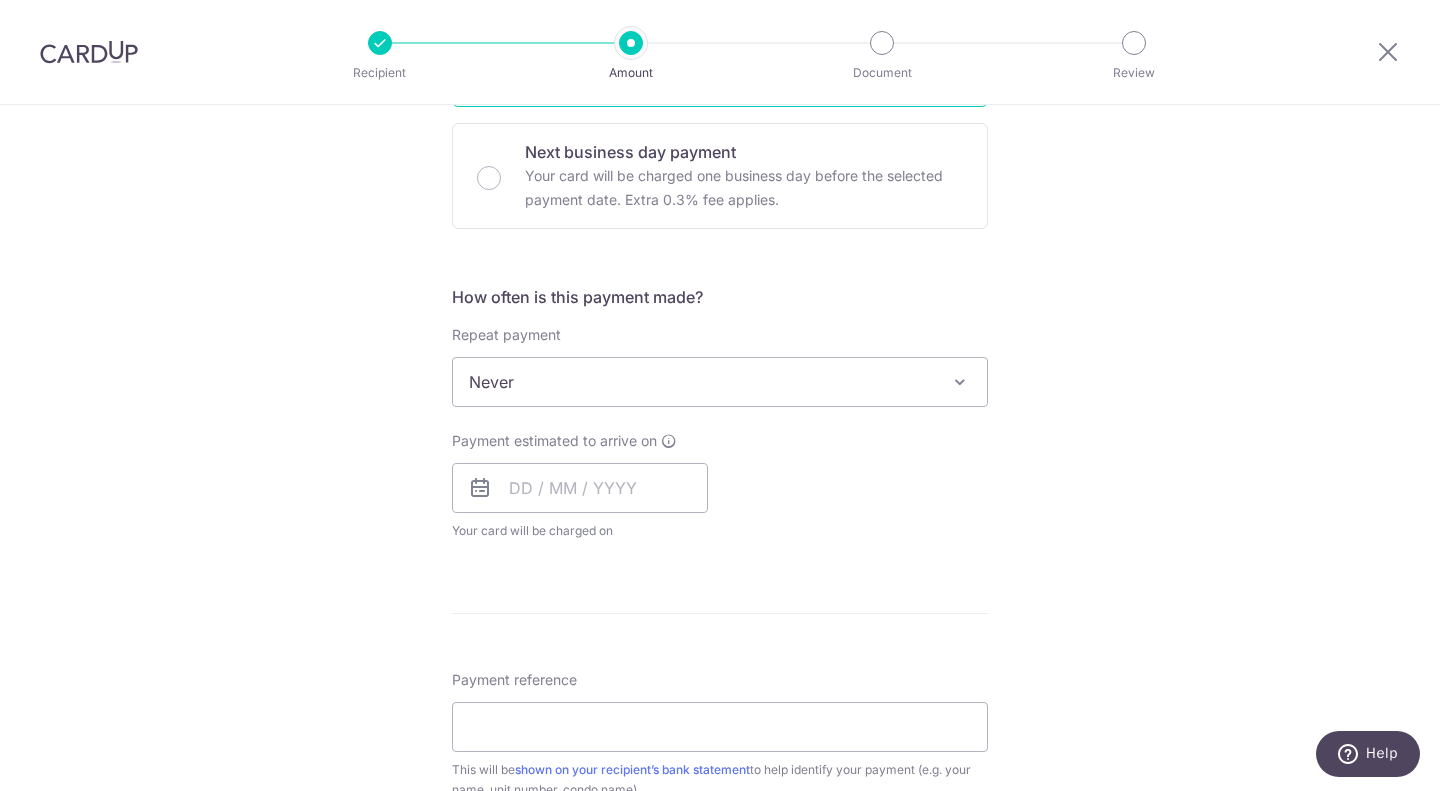click on "Never" at bounding box center (720, 382) 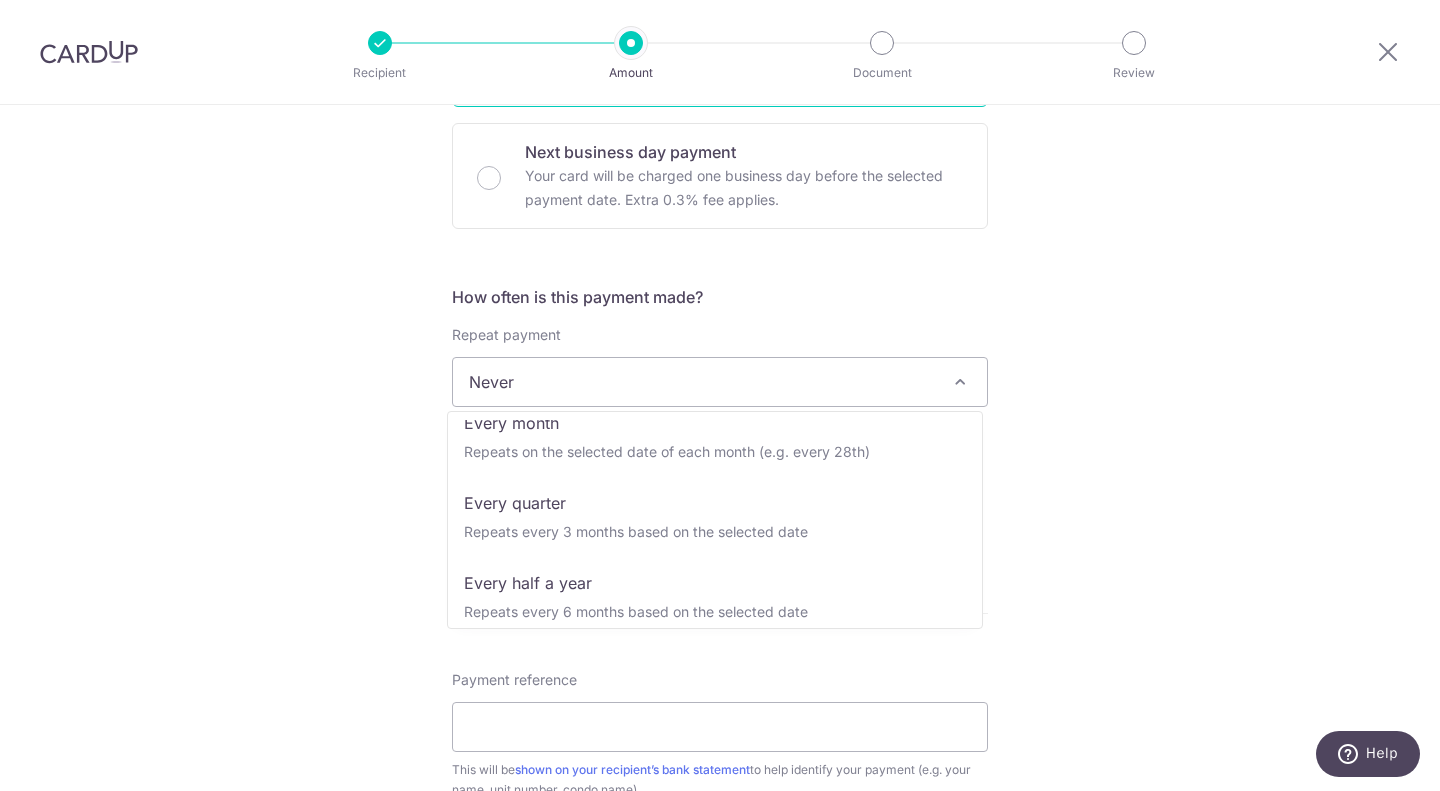 scroll, scrollTop: 183, scrollLeft: 0, axis: vertical 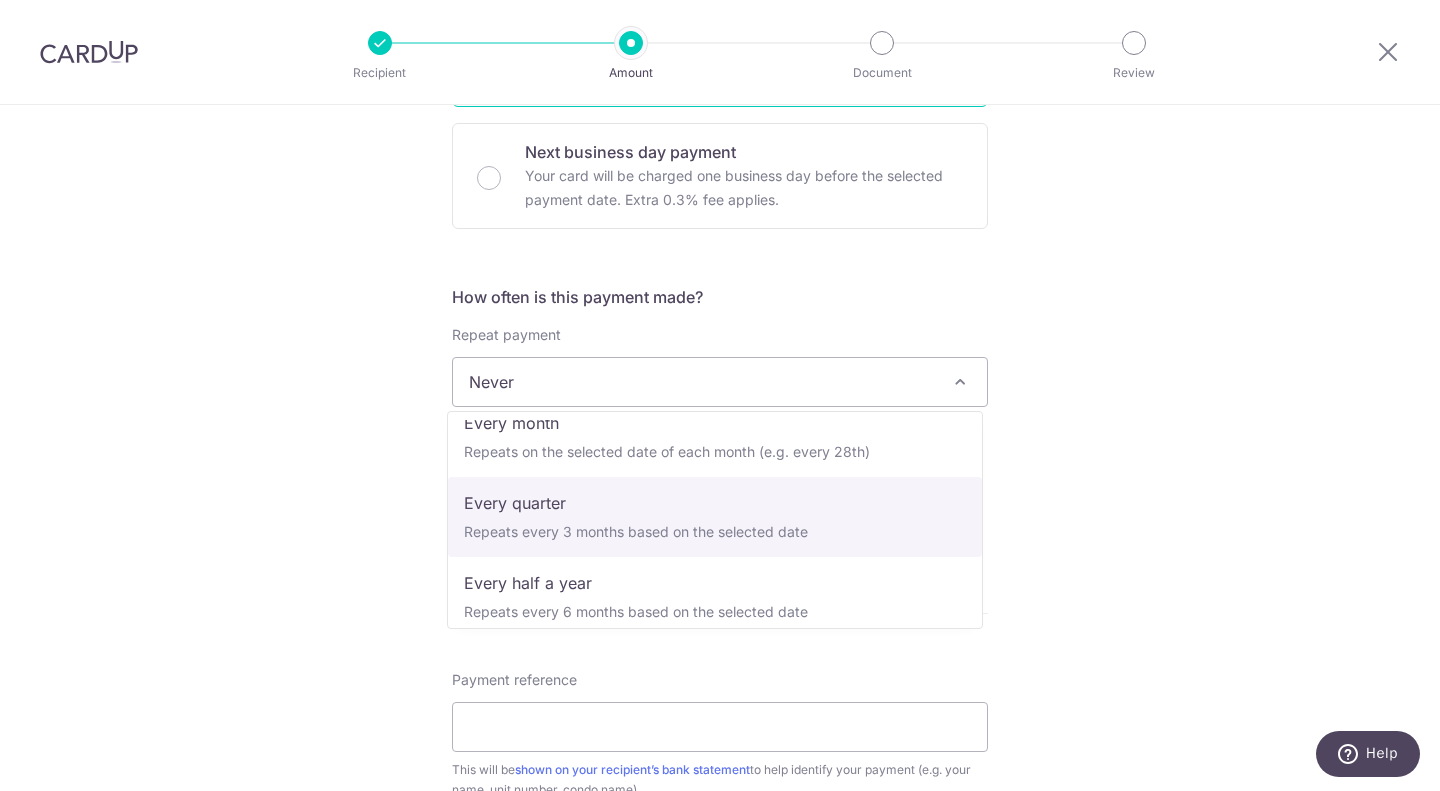 select on "4" 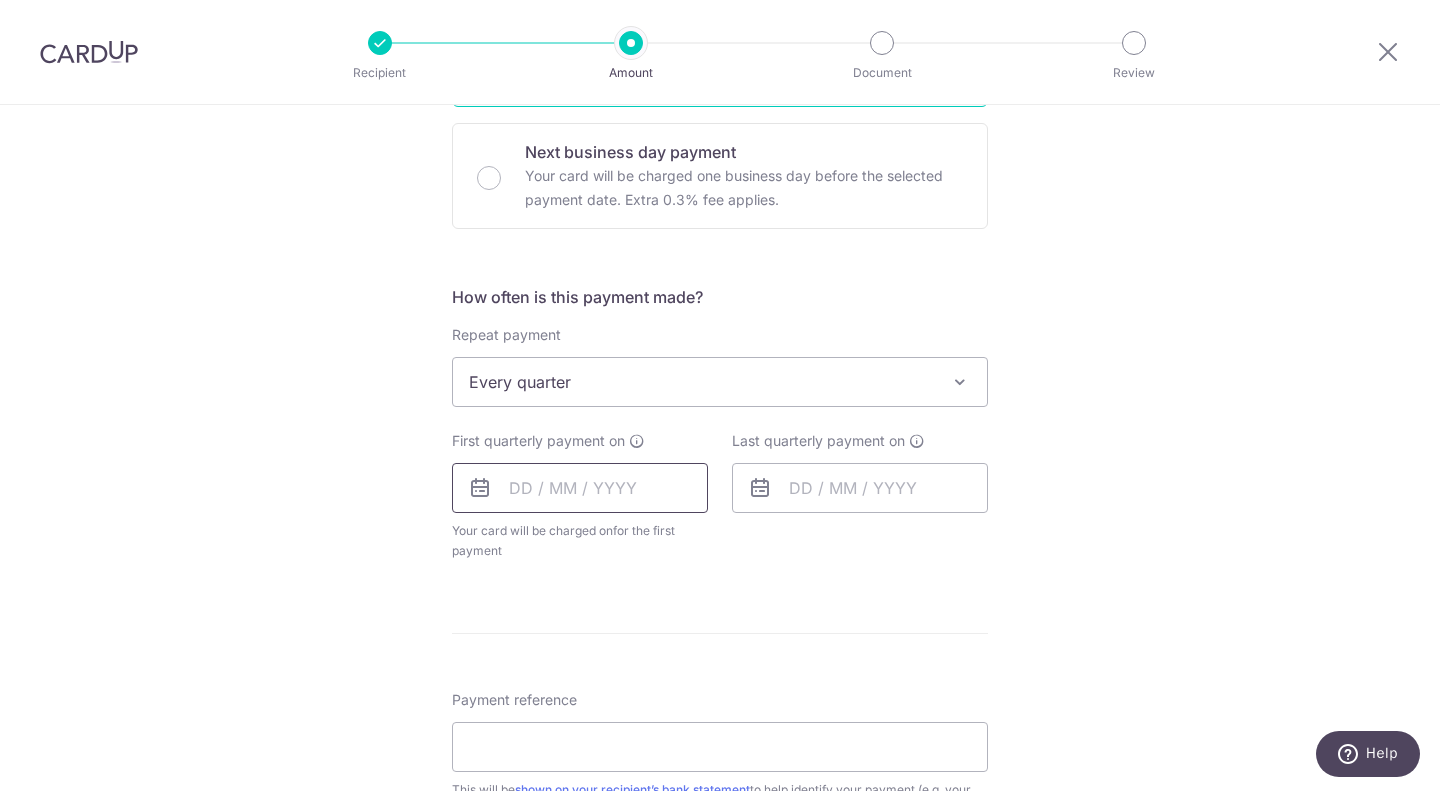 click at bounding box center (580, 488) 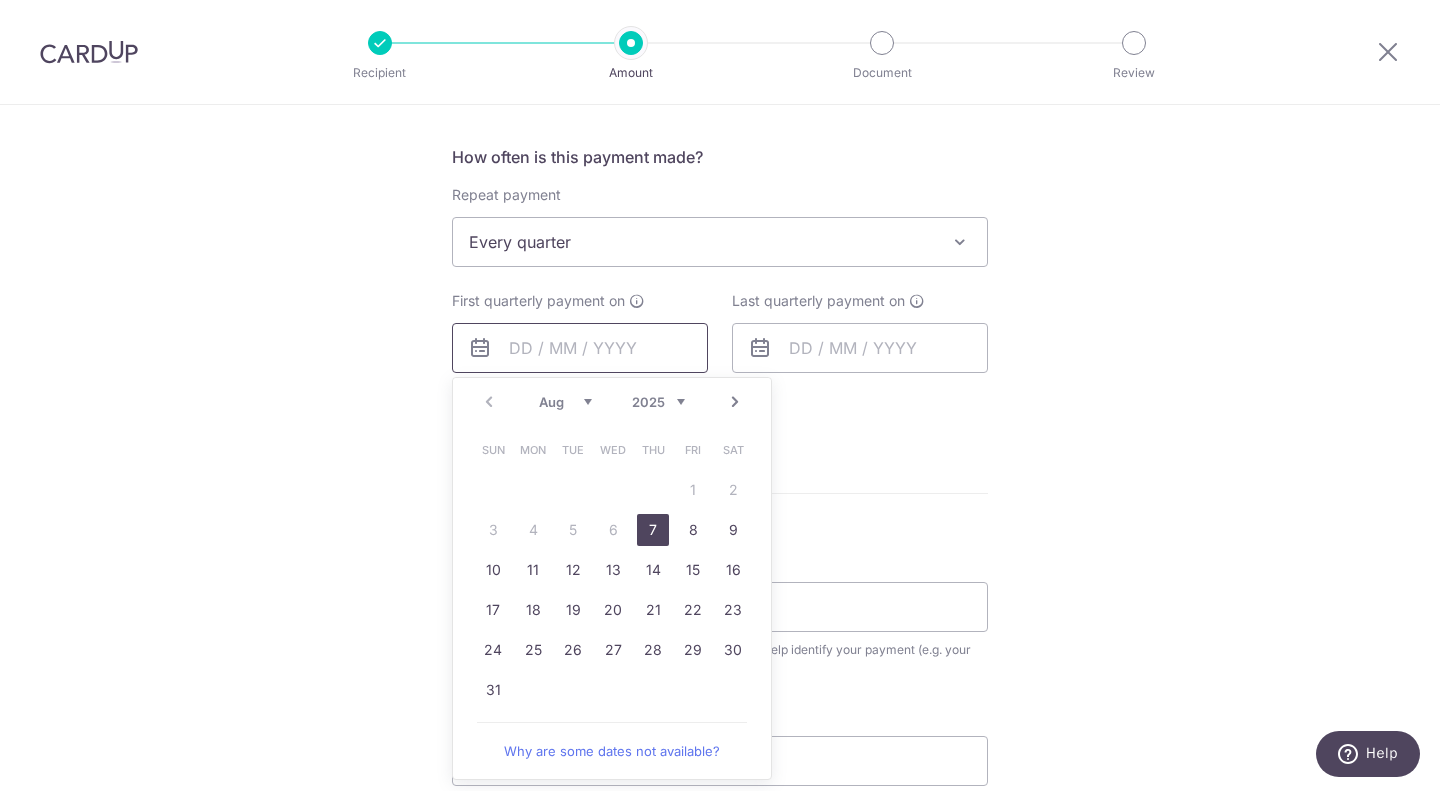 scroll, scrollTop: 868, scrollLeft: 0, axis: vertical 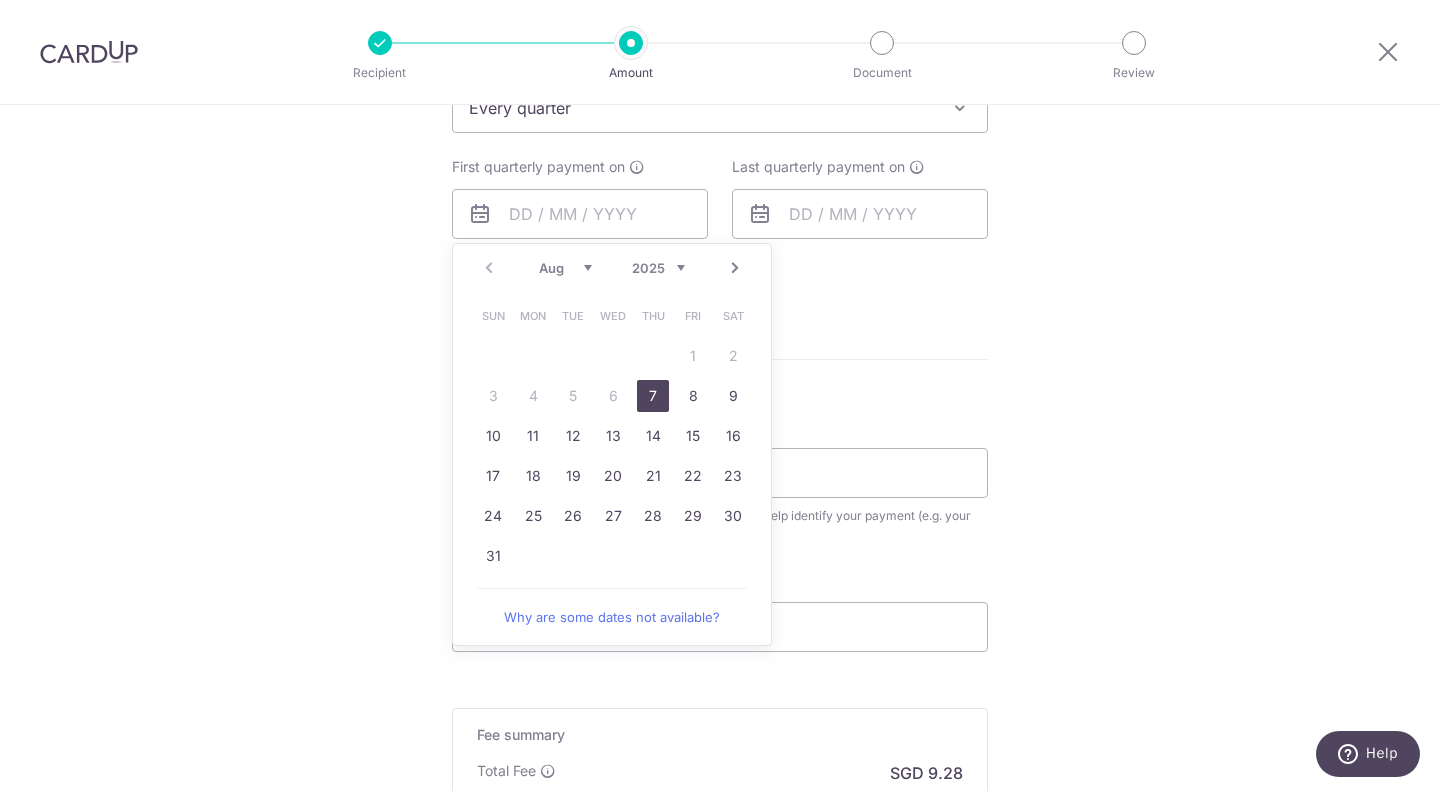 click on "7" at bounding box center [653, 396] 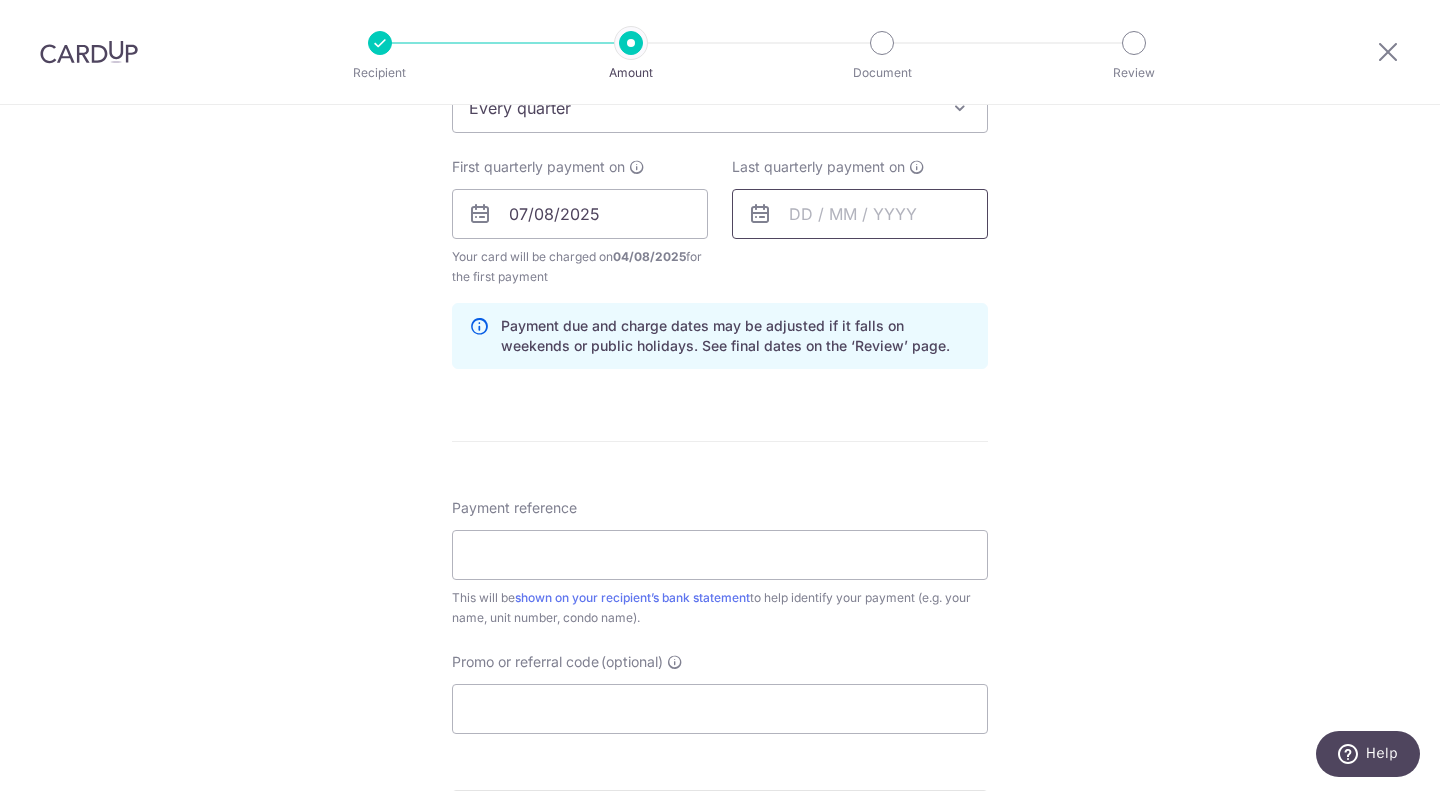 click at bounding box center [860, 214] 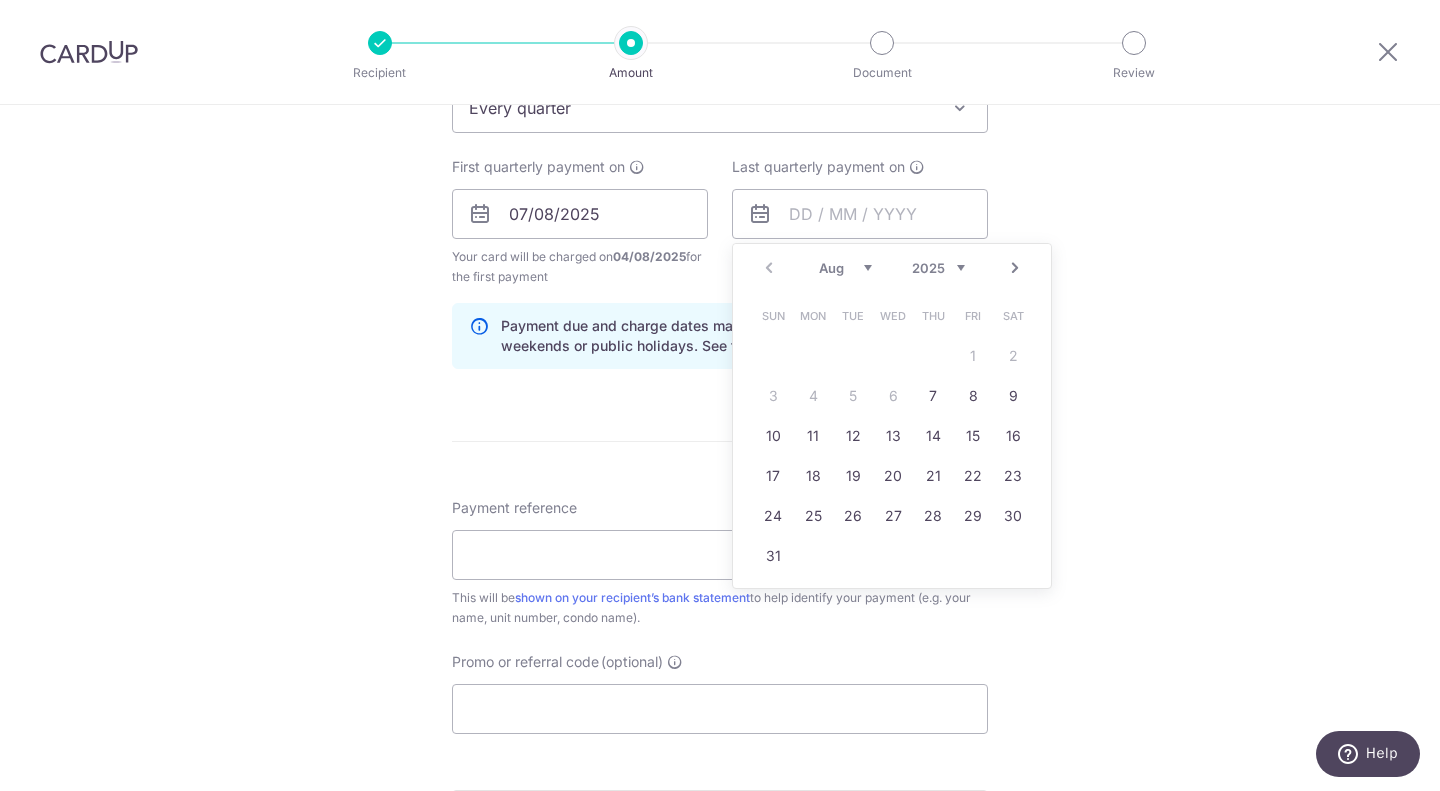 click on "Aug Sep Oct Nov Dec" at bounding box center [845, 268] 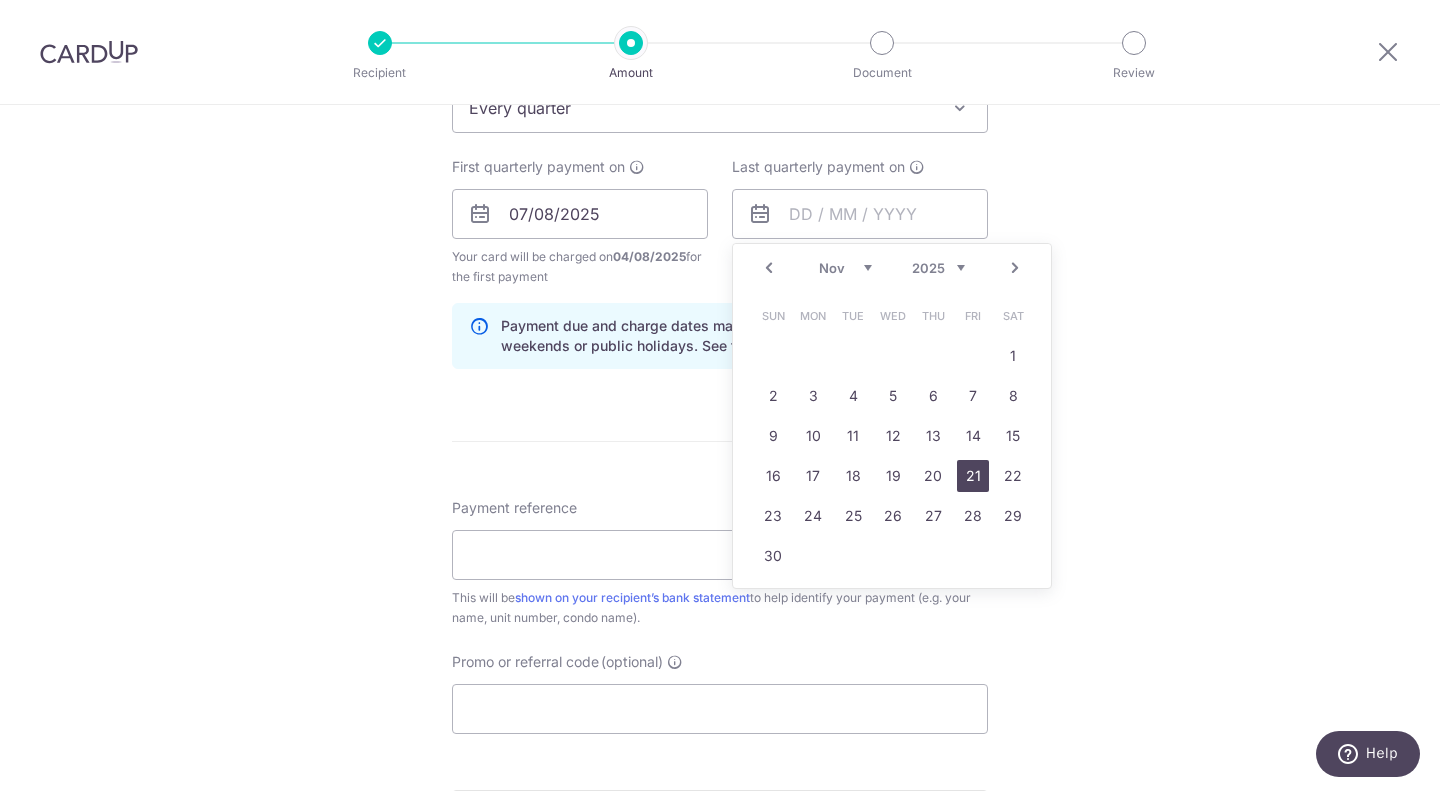 click on "21" at bounding box center [973, 476] 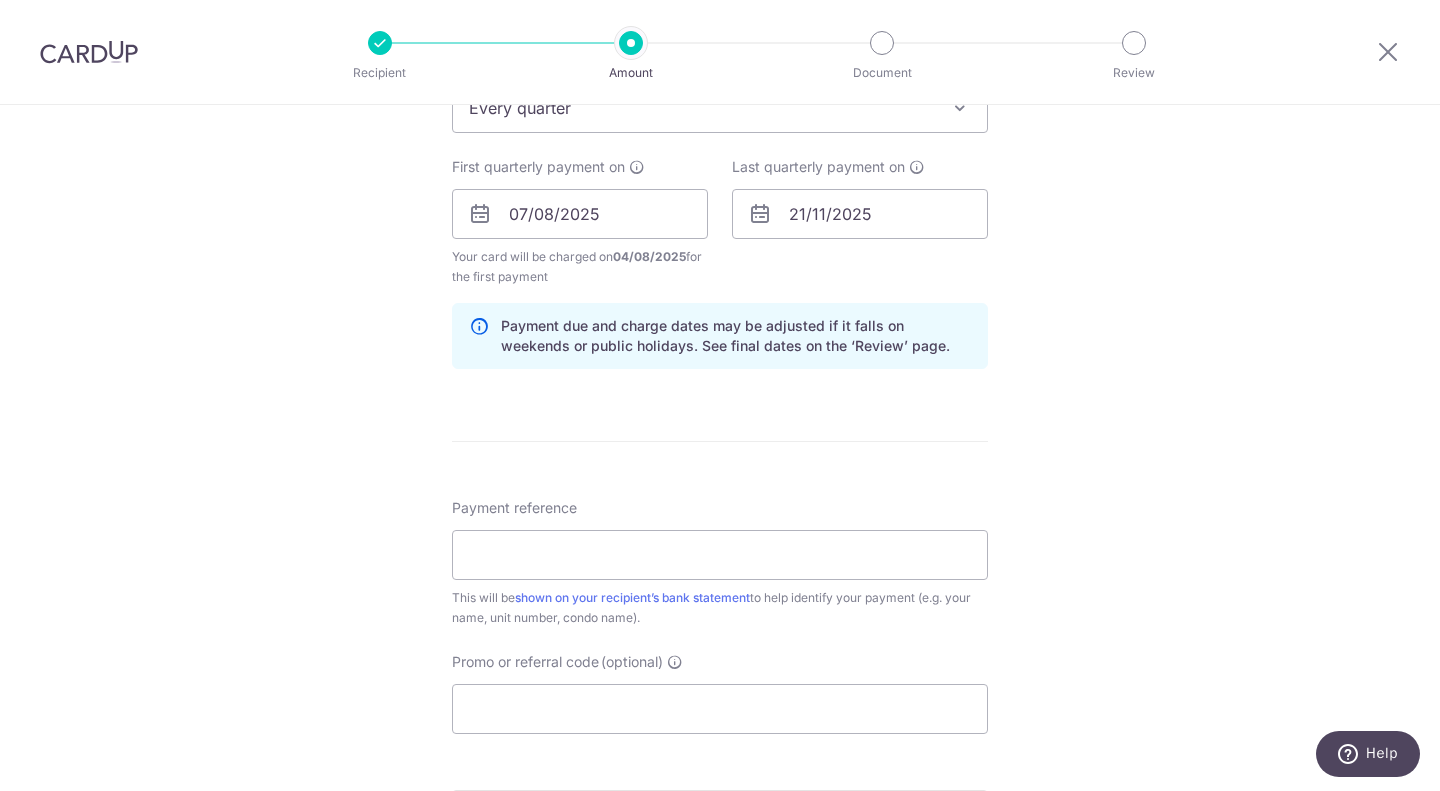 click on "Tell us more about your payment
Enter payment amount
SGD
357.00
357.00
Select Card
**** 4583
Add credit card
Your Cards
**** 4583
Secure 256-bit SSL
Text
New card details
Card
Secure 256-bit SSL" at bounding box center [720, 192] 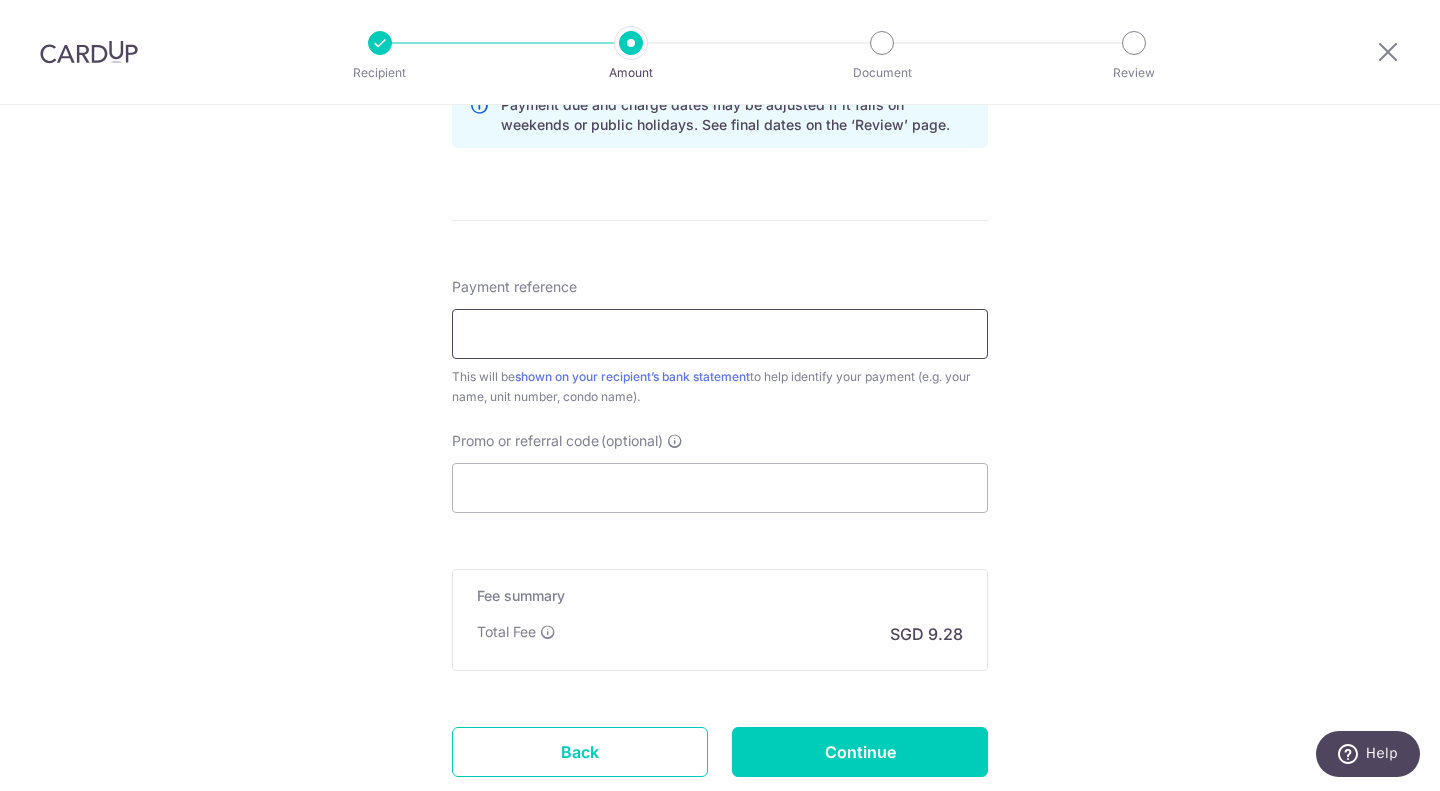 click on "Payment reference" at bounding box center [720, 334] 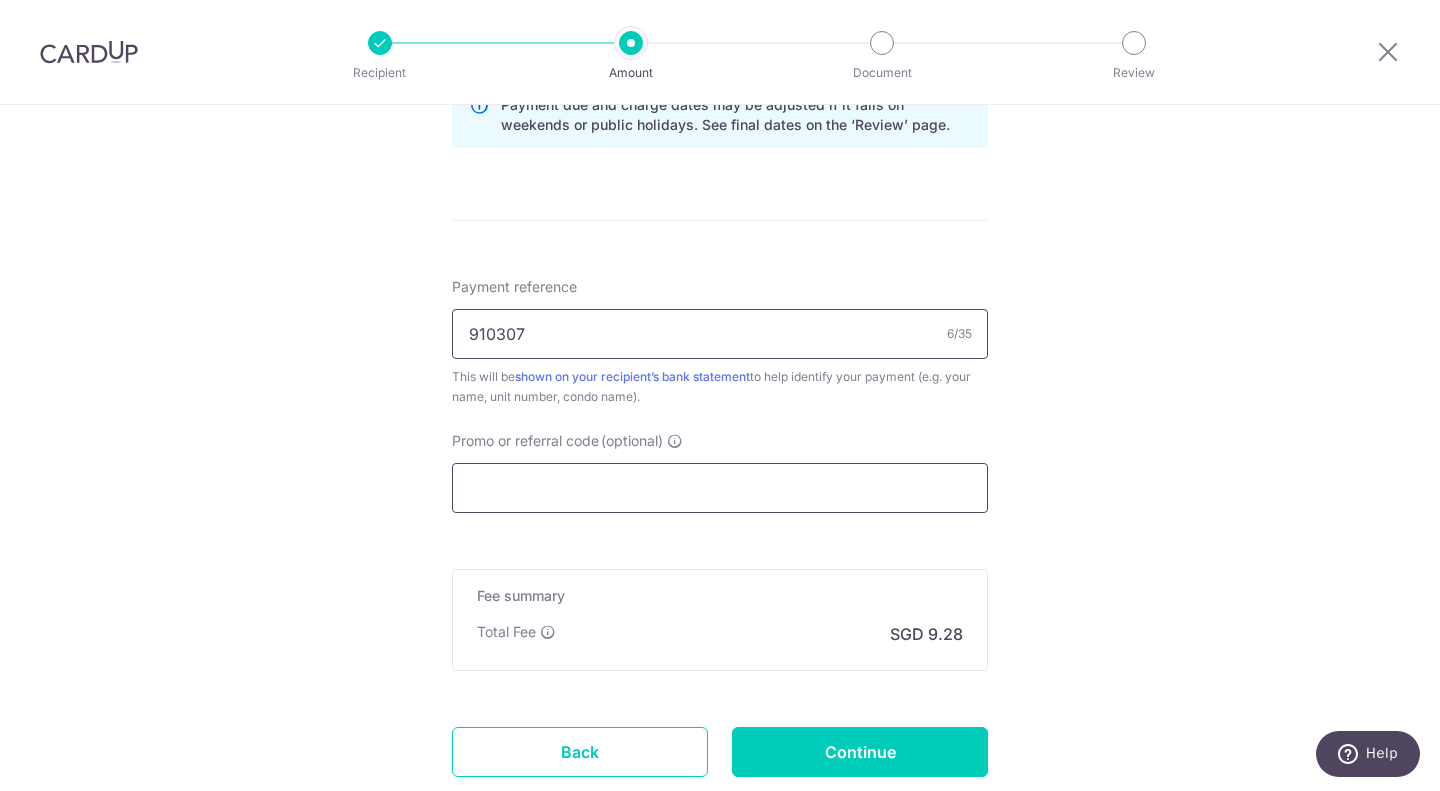 type on "910307" 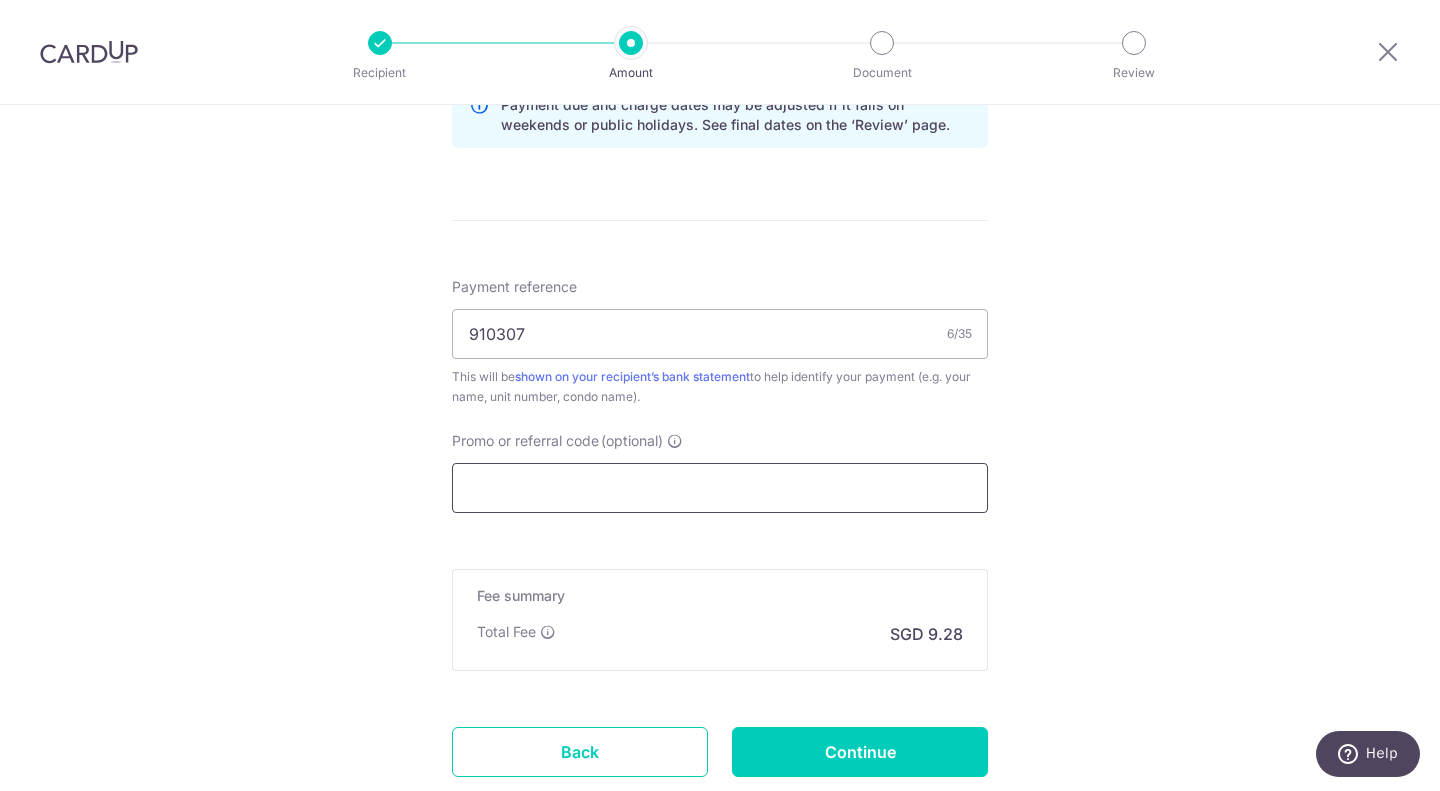 click on "Promo or referral code
(optional)" at bounding box center (720, 488) 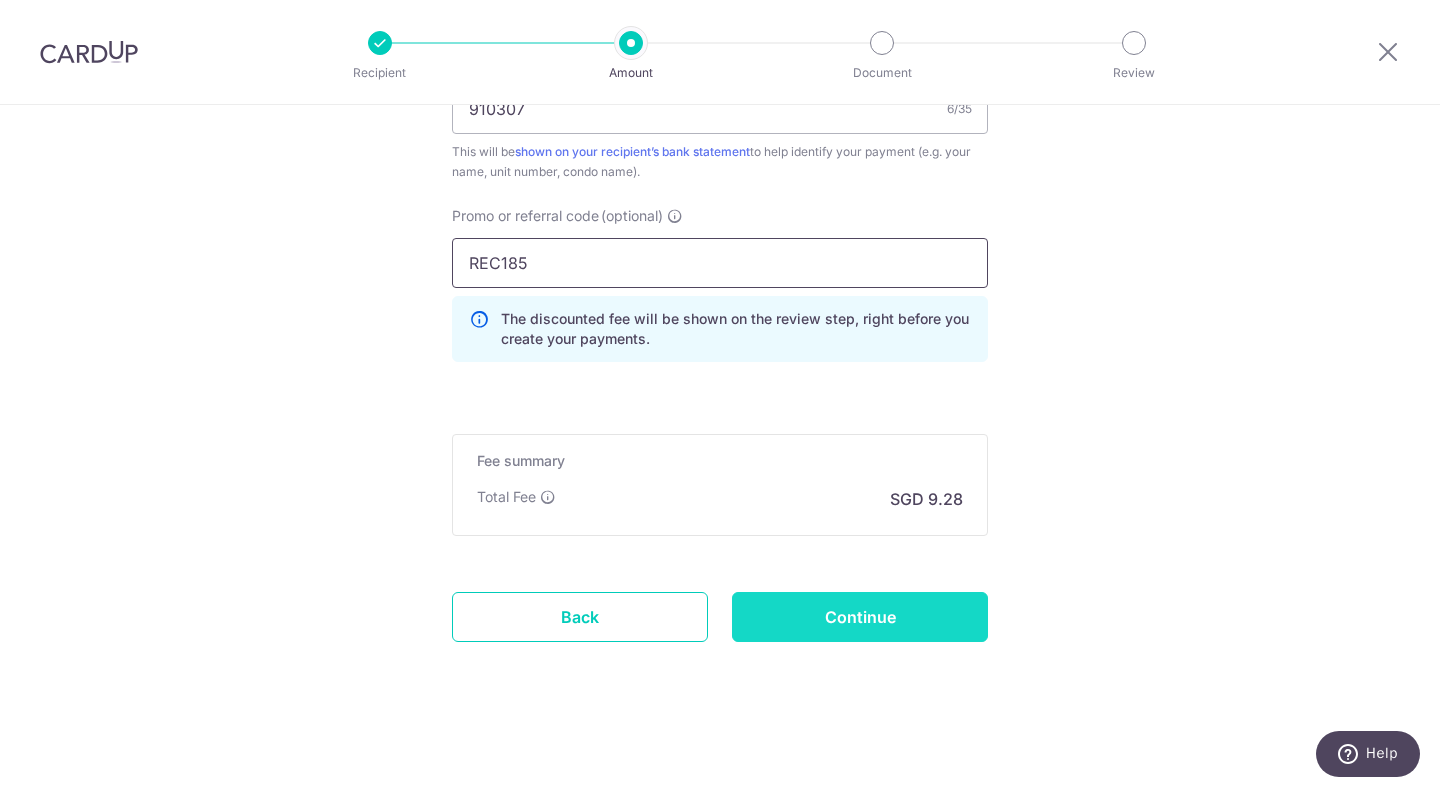 scroll, scrollTop: 1315, scrollLeft: 0, axis: vertical 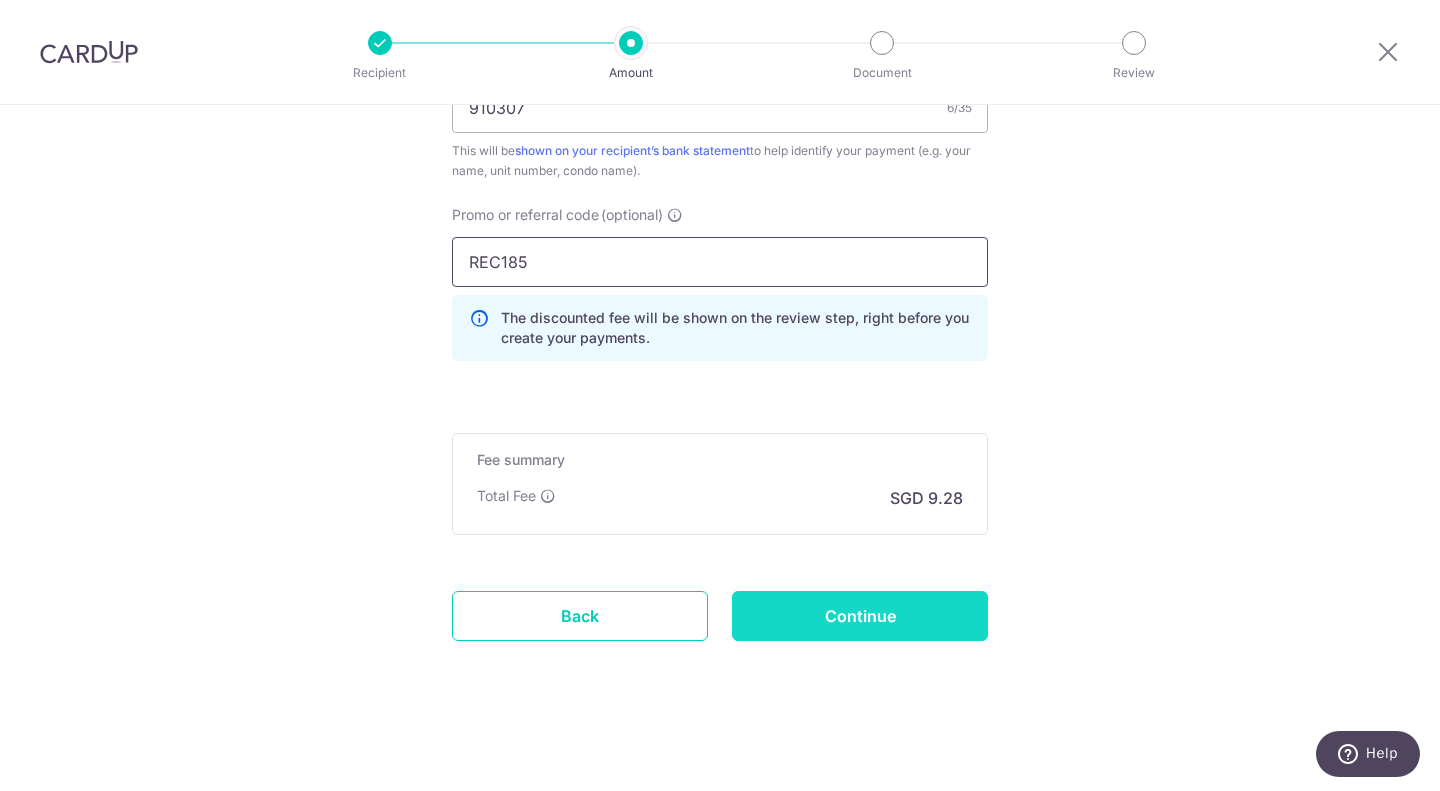type on "REC185" 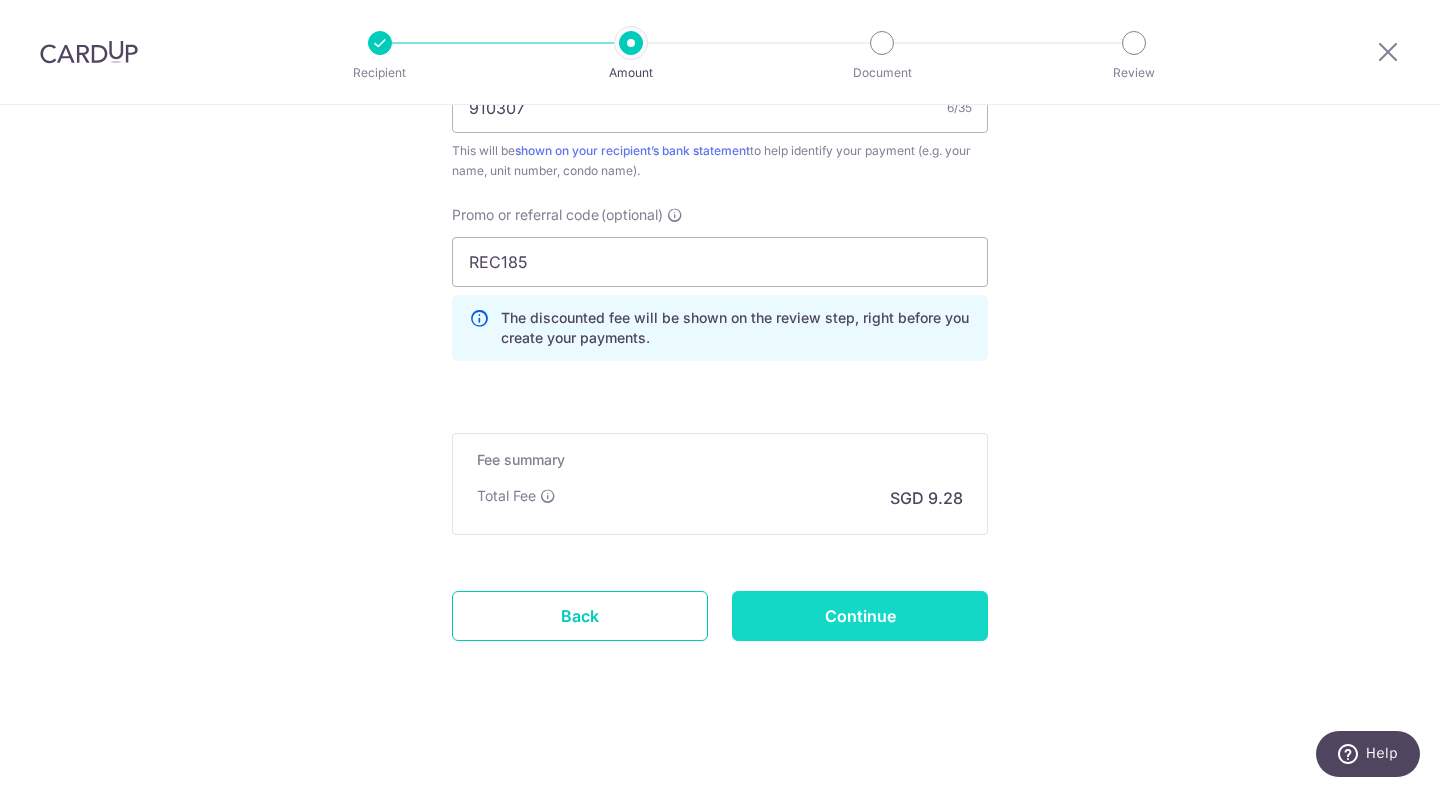 click on "Continue" at bounding box center [860, 616] 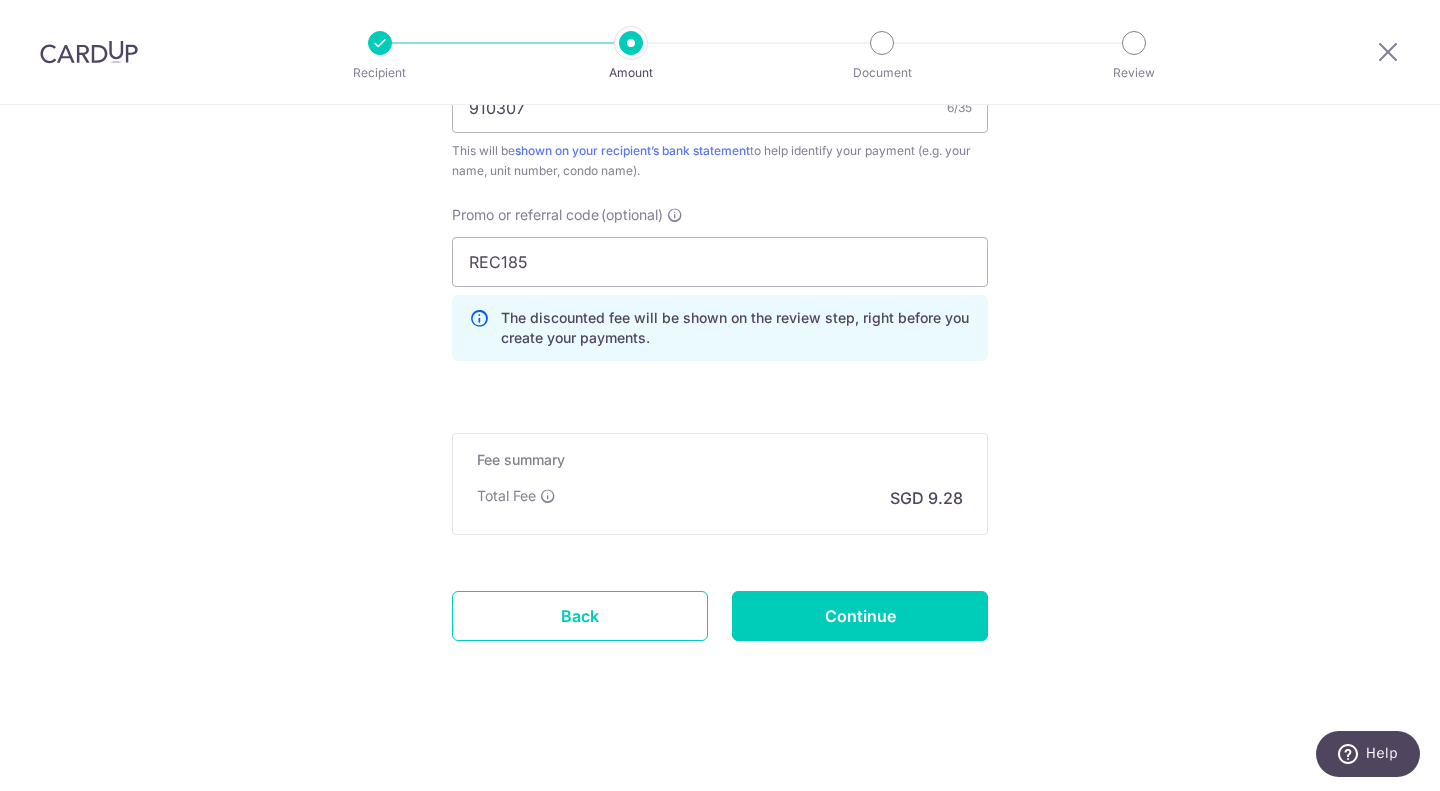 type on "Create Schedule" 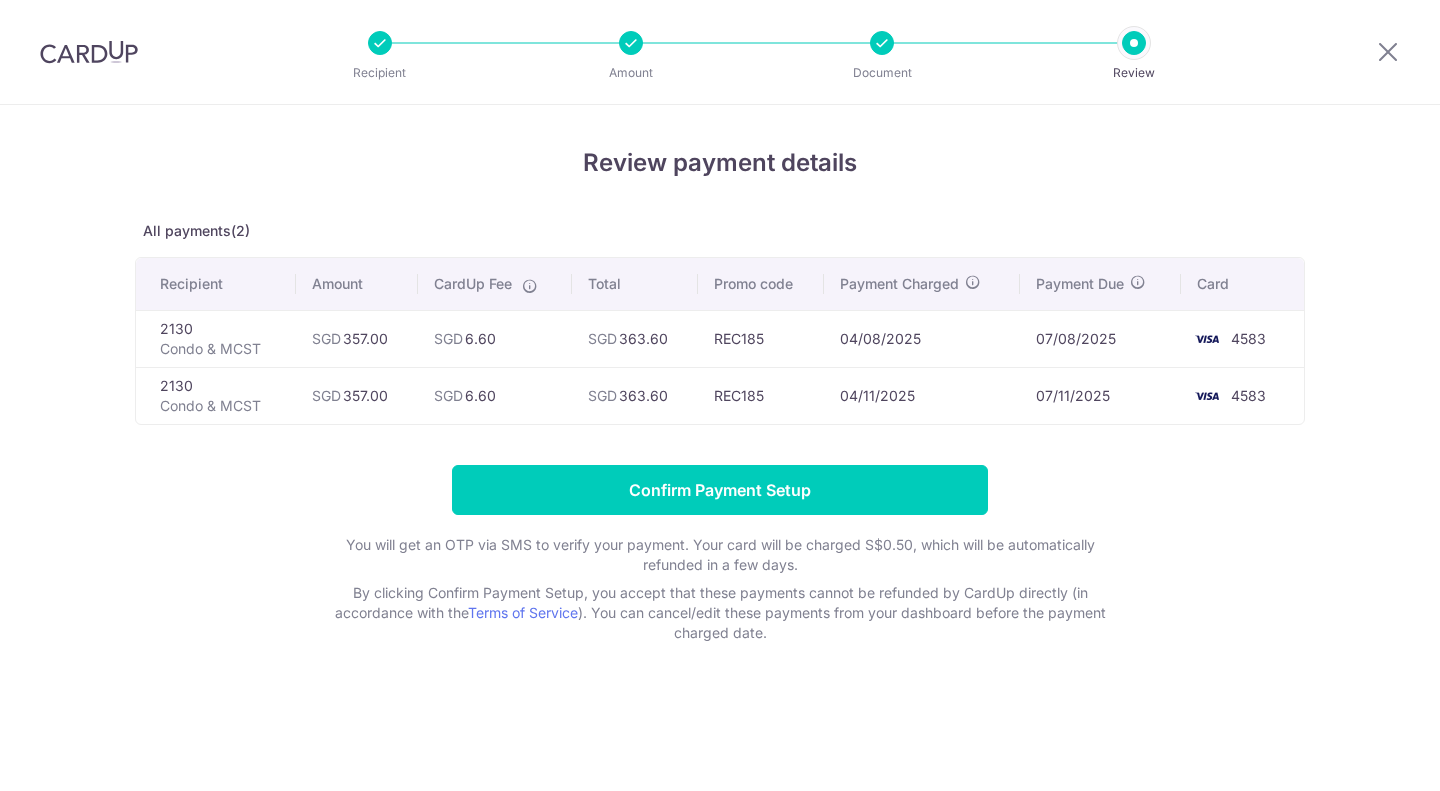 scroll, scrollTop: 0, scrollLeft: 0, axis: both 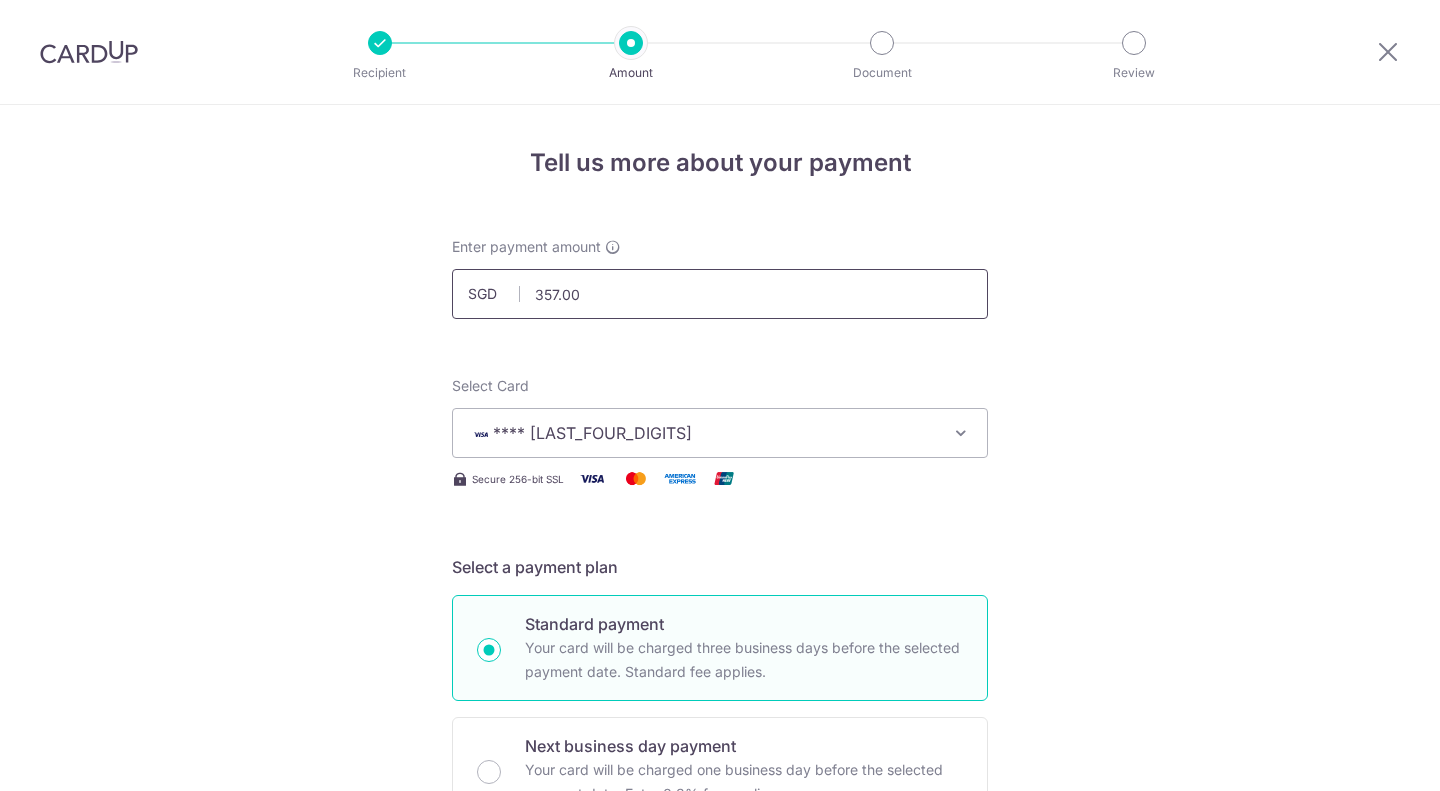 click on "357.00" at bounding box center (720, 294) 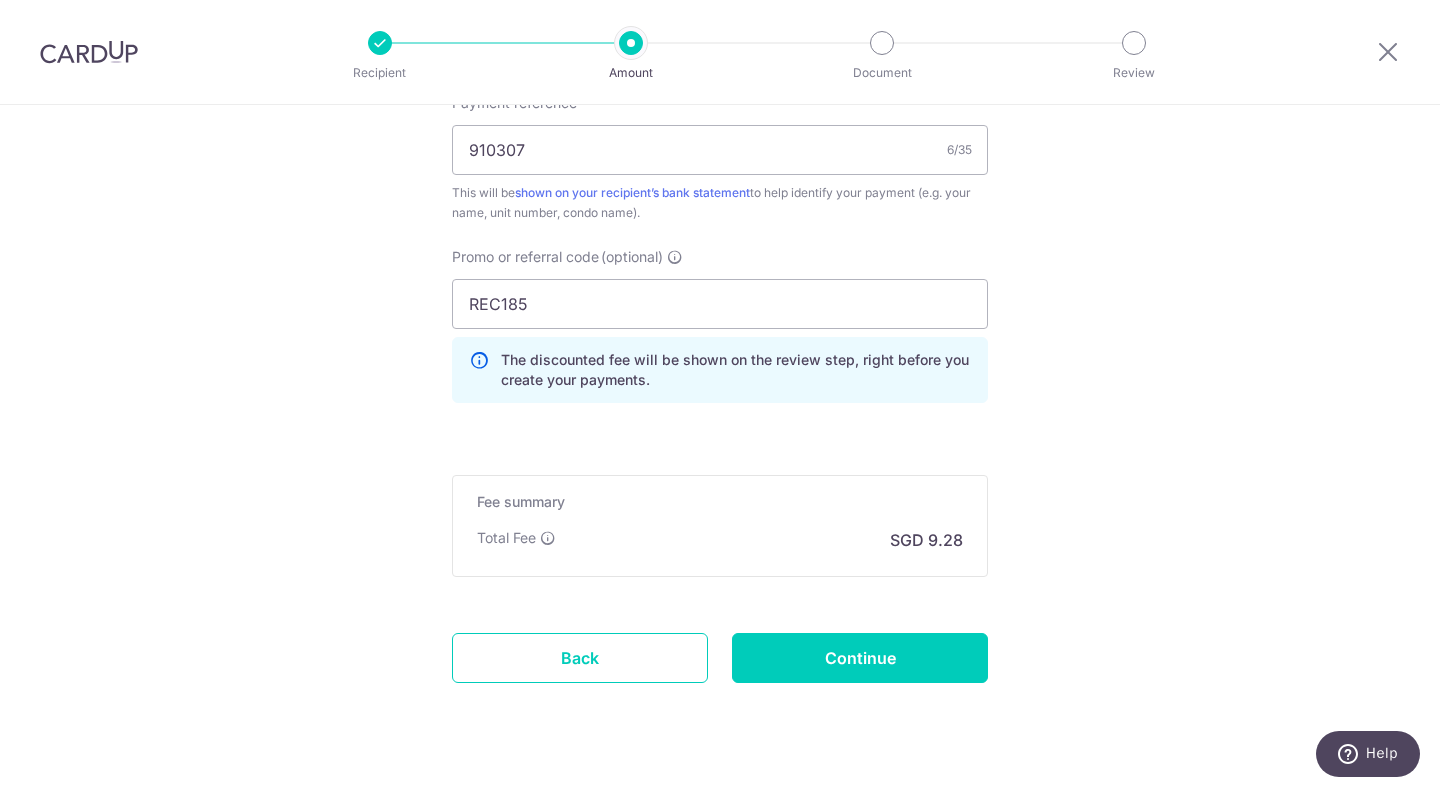 scroll, scrollTop: 1213, scrollLeft: 0, axis: vertical 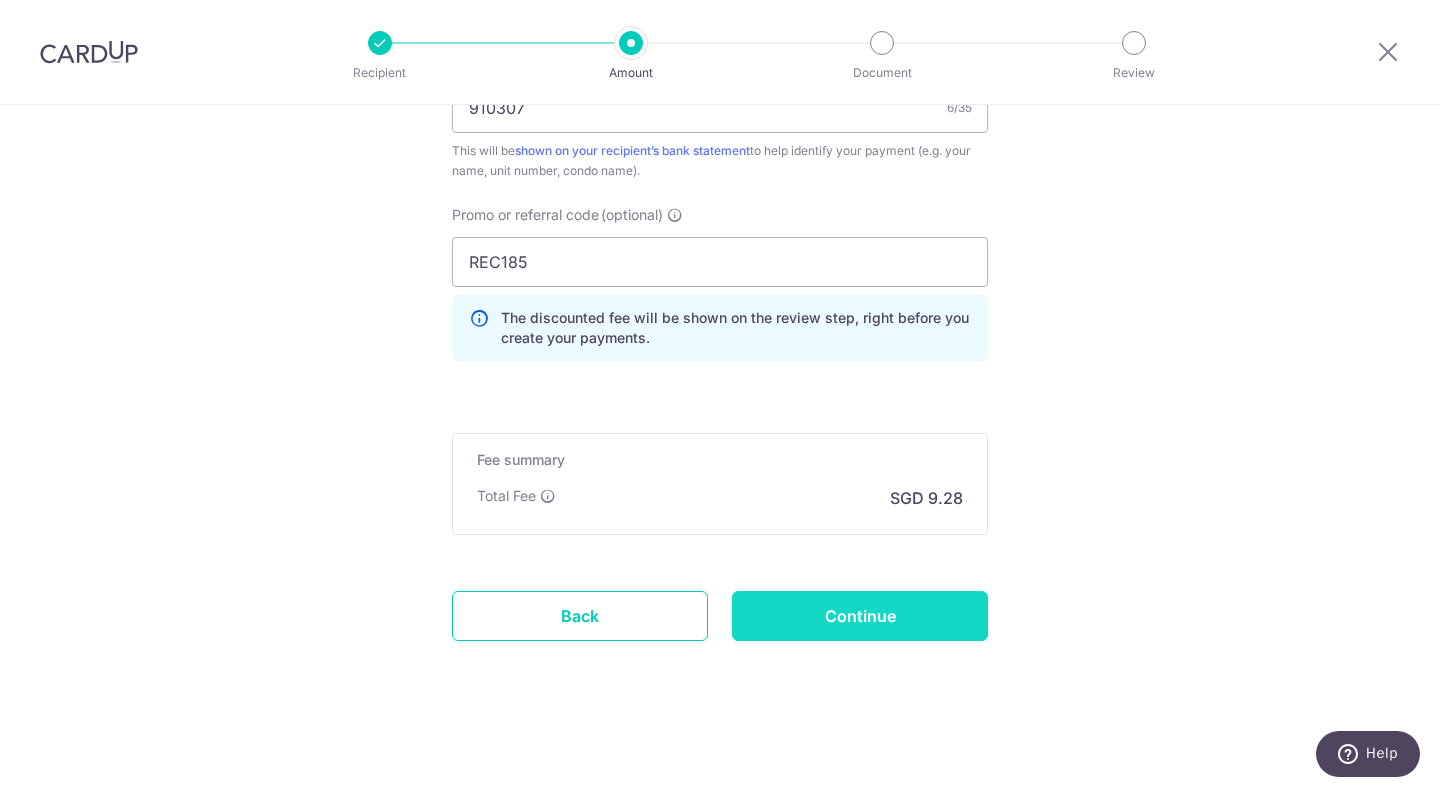 click on "Continue" at bounding box center [860, 616] 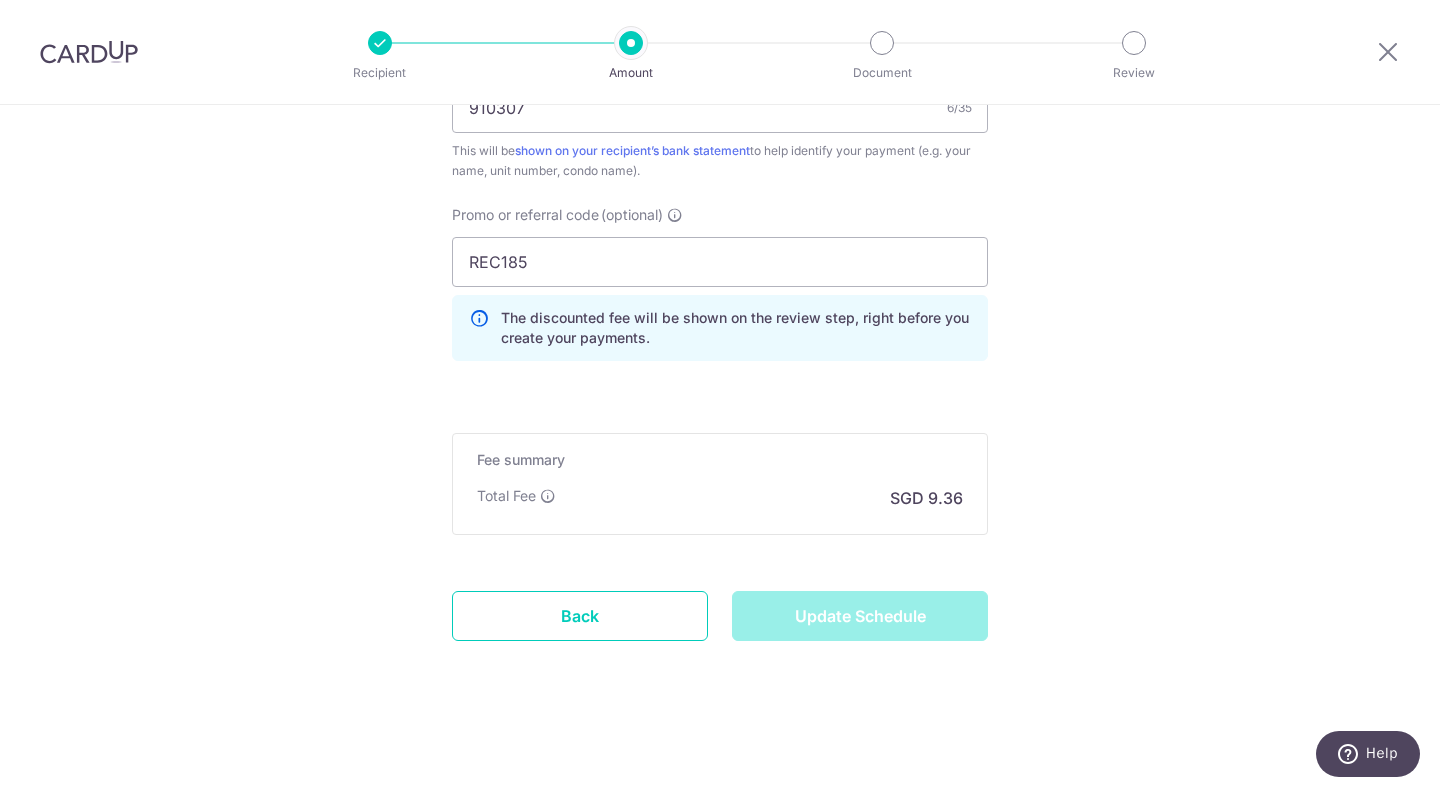 type on "Update Schedule" 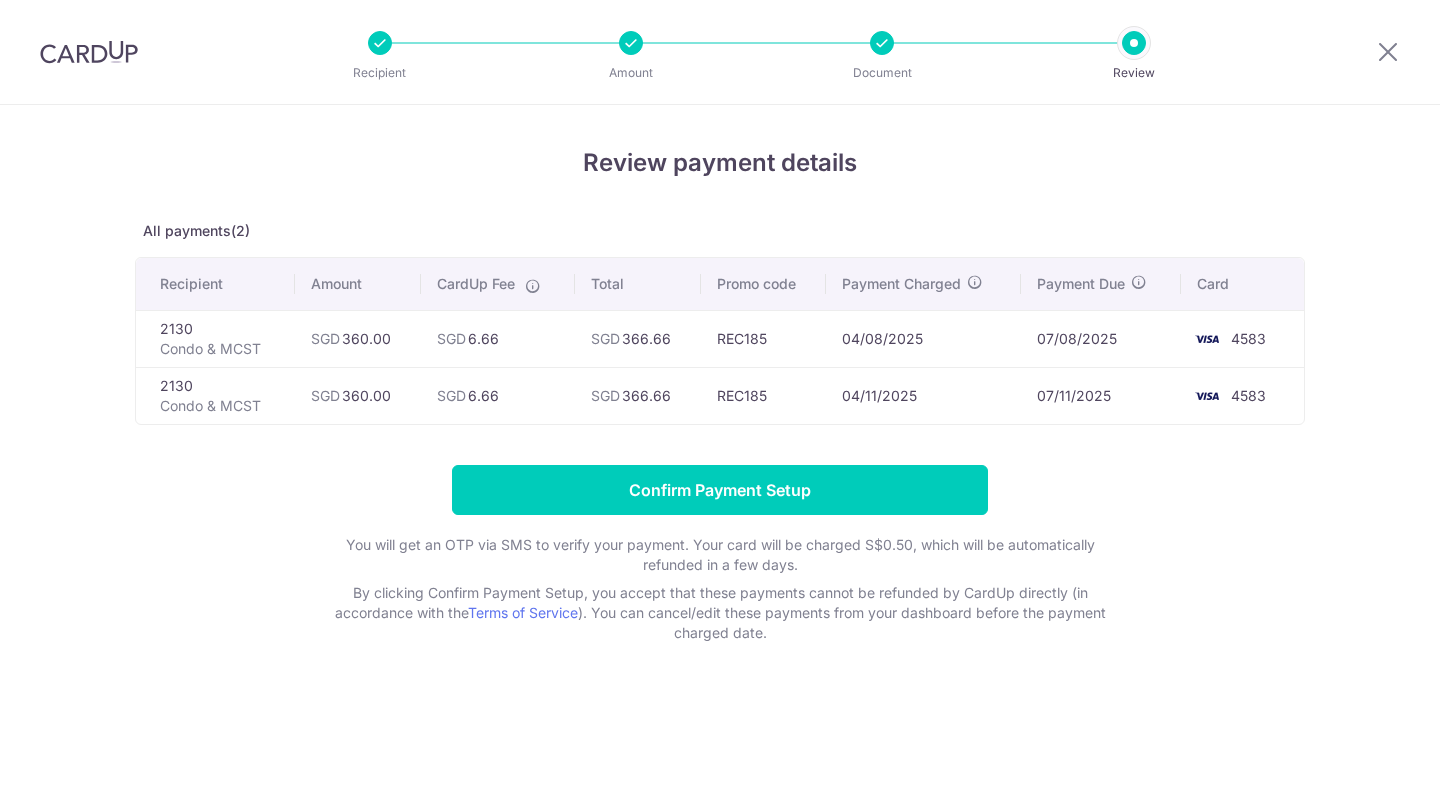 scroll, scrollTop: 0, scrollLeft: 0, axis: both 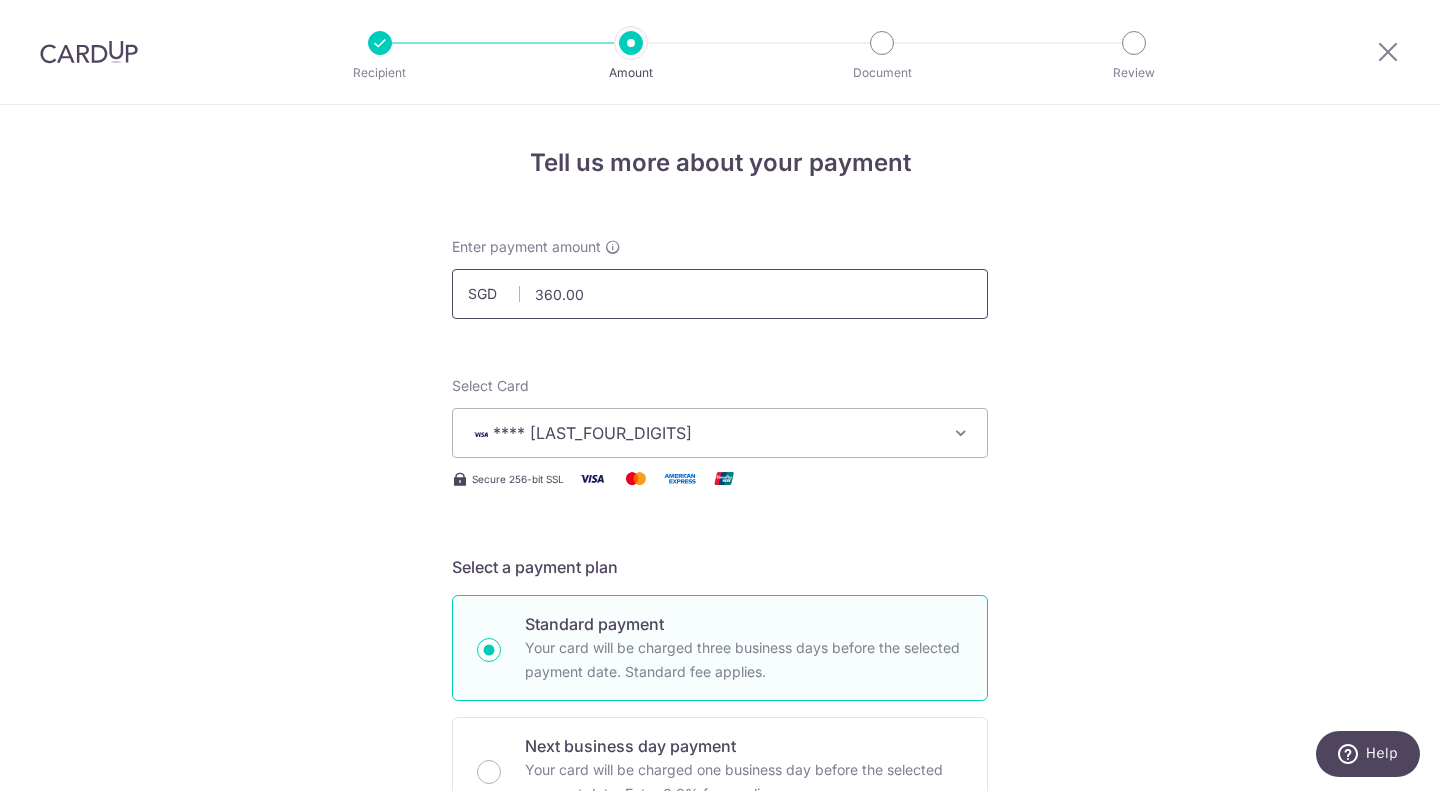 drag, startPoint x: 0, startPoint y: 0, endPoint x: 736, endPoint y: 294, distance: 792.5478 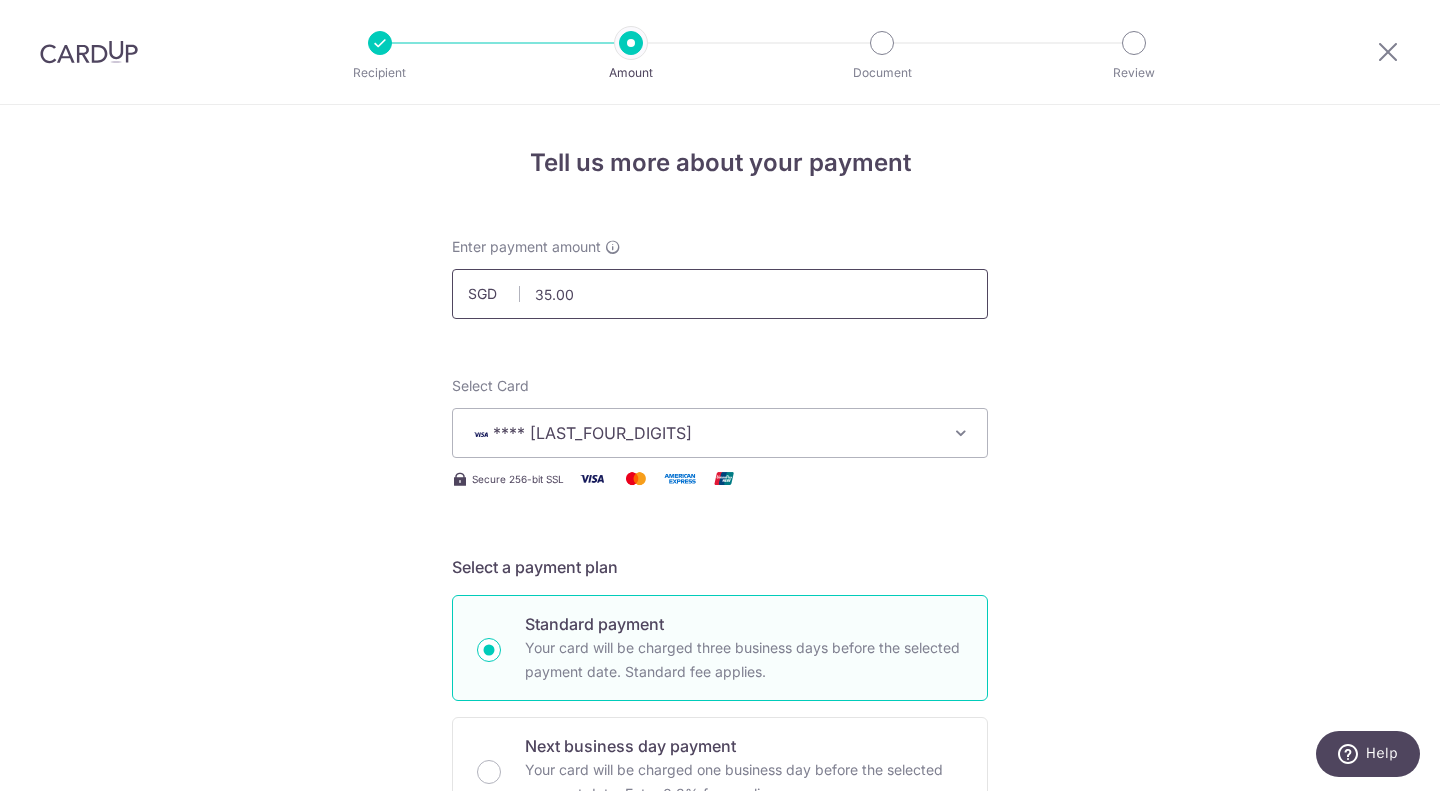 type on "359.00" 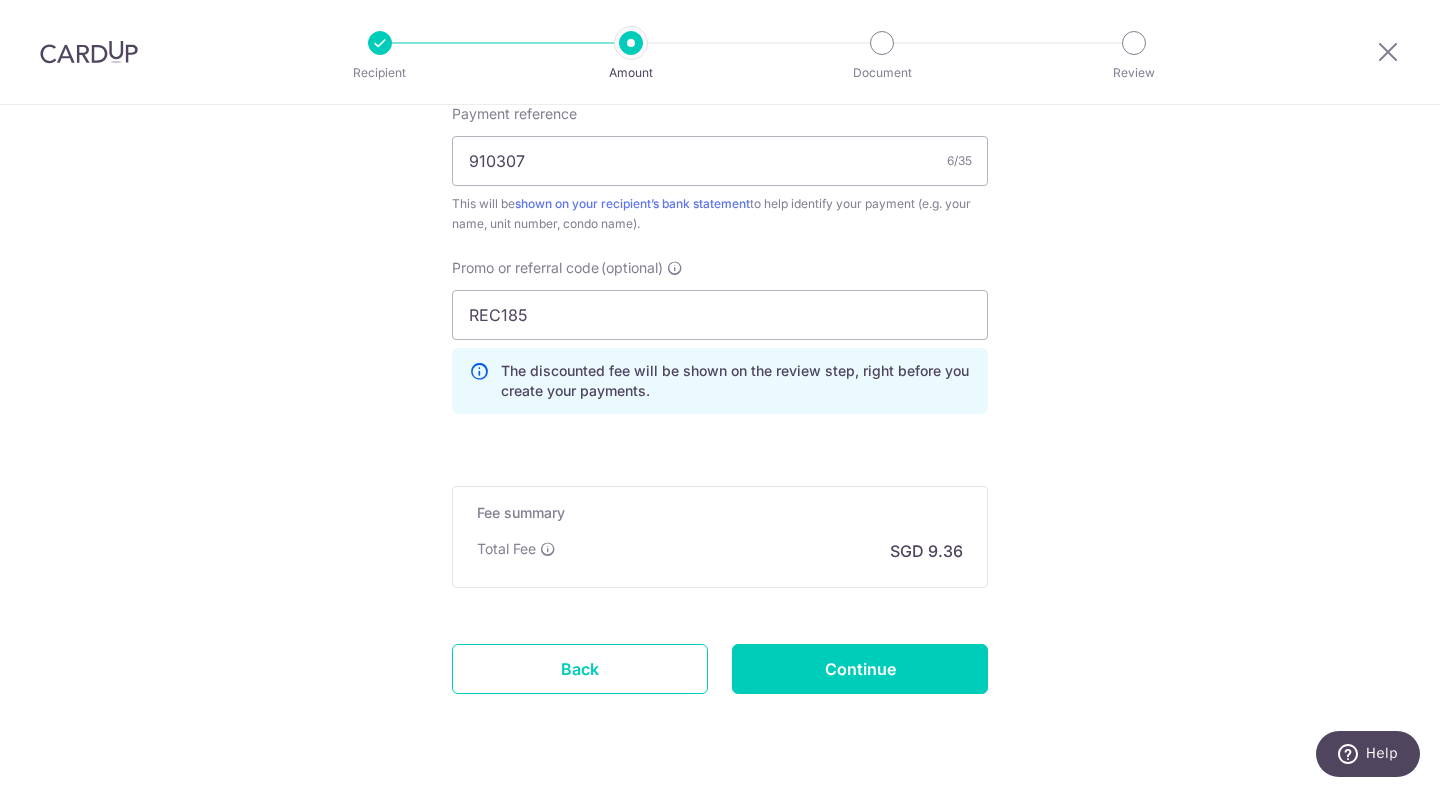 scroll, scrollTop: 1213, scrollLeft: 0, axis: vertical 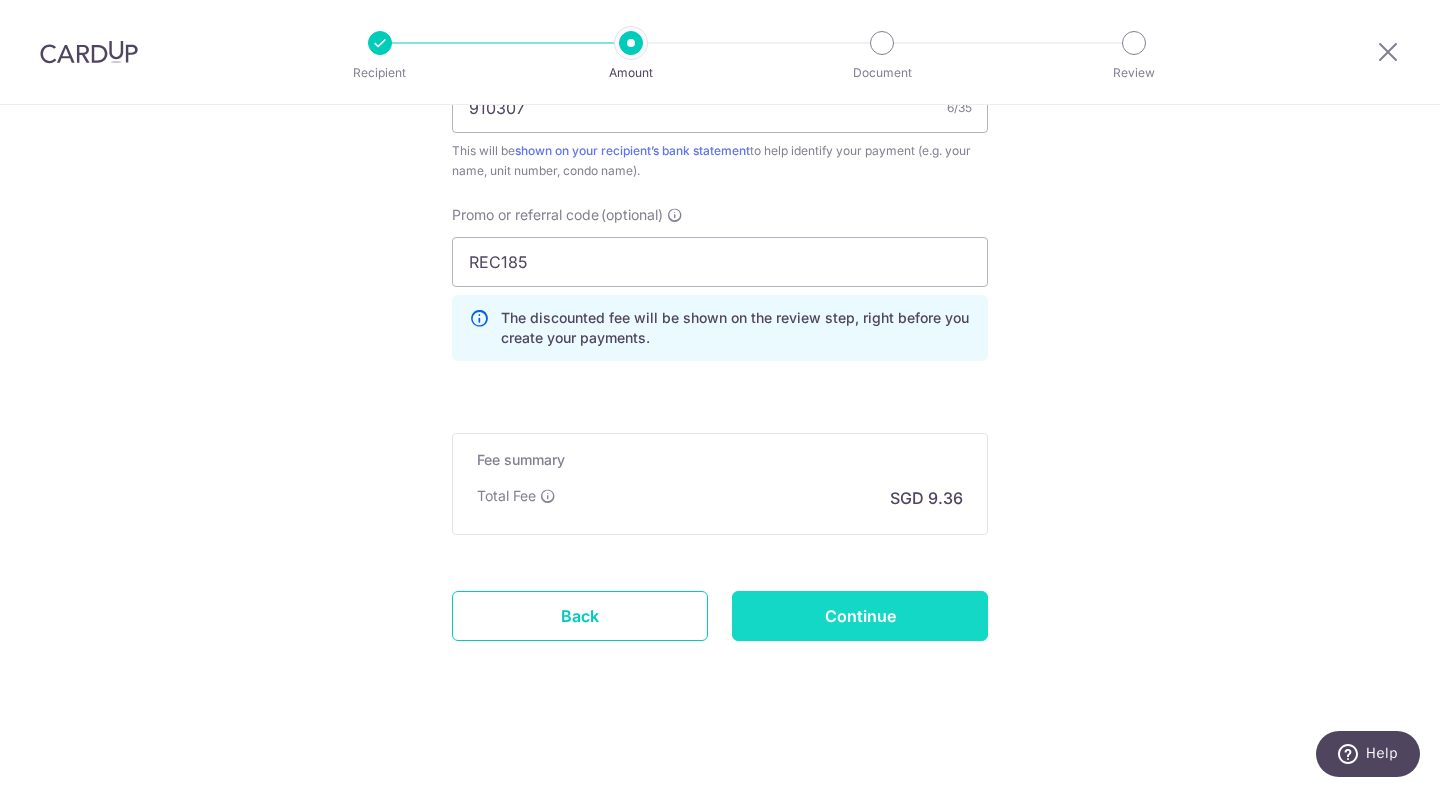 click on "Continue" at bounding box center (860, 616) 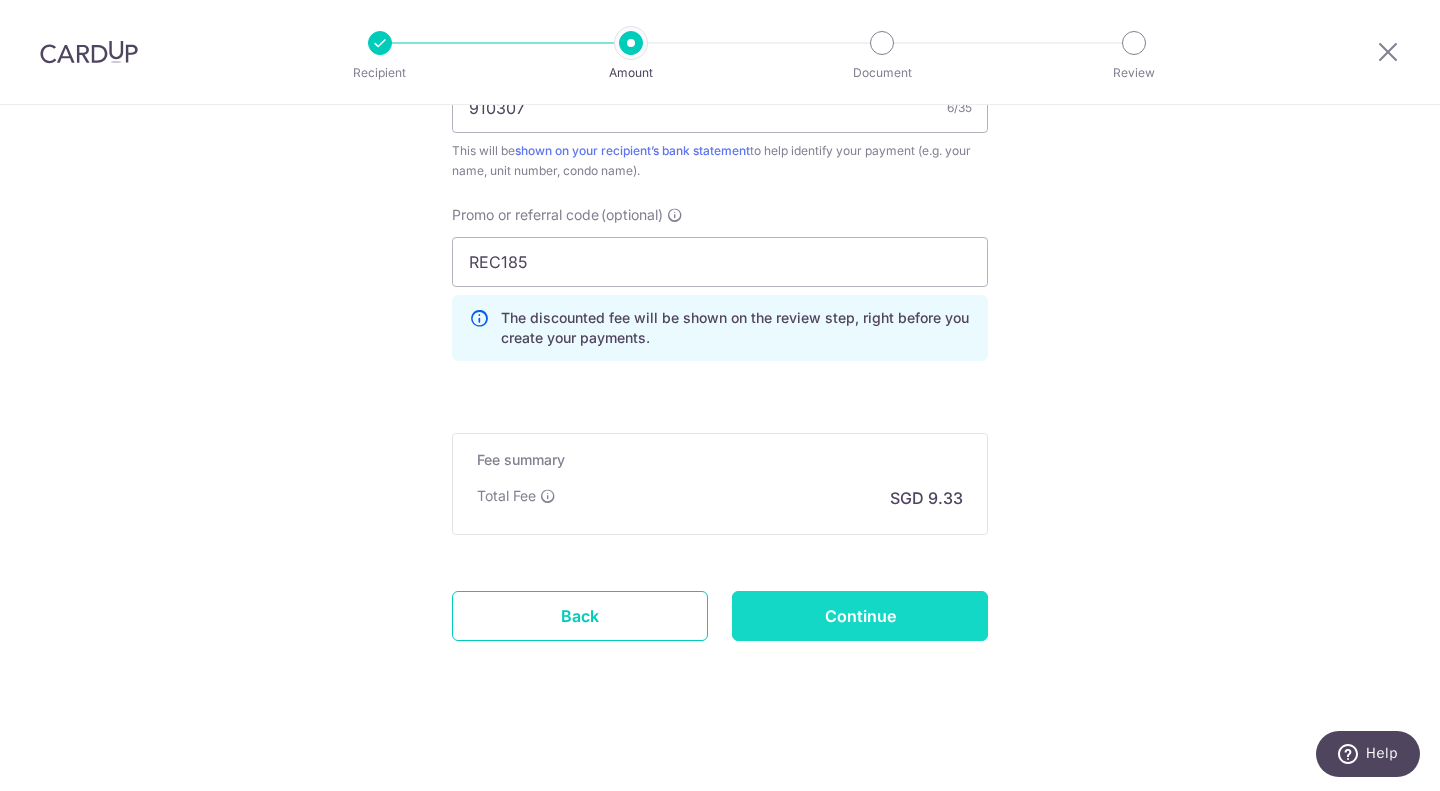 type on "Update Schedule" 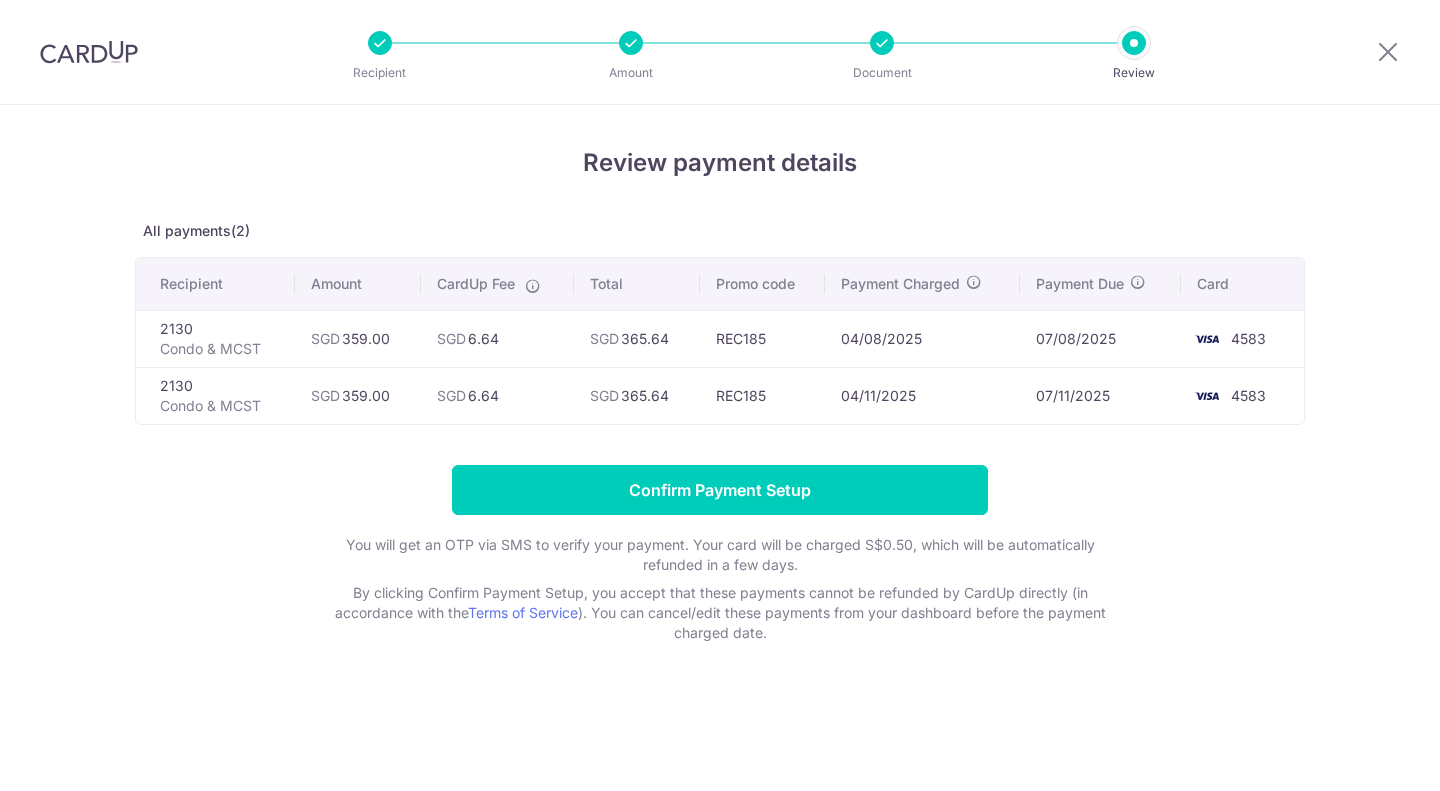 scroll, scrollTop: 0, scrollLeft: 0, axis: both 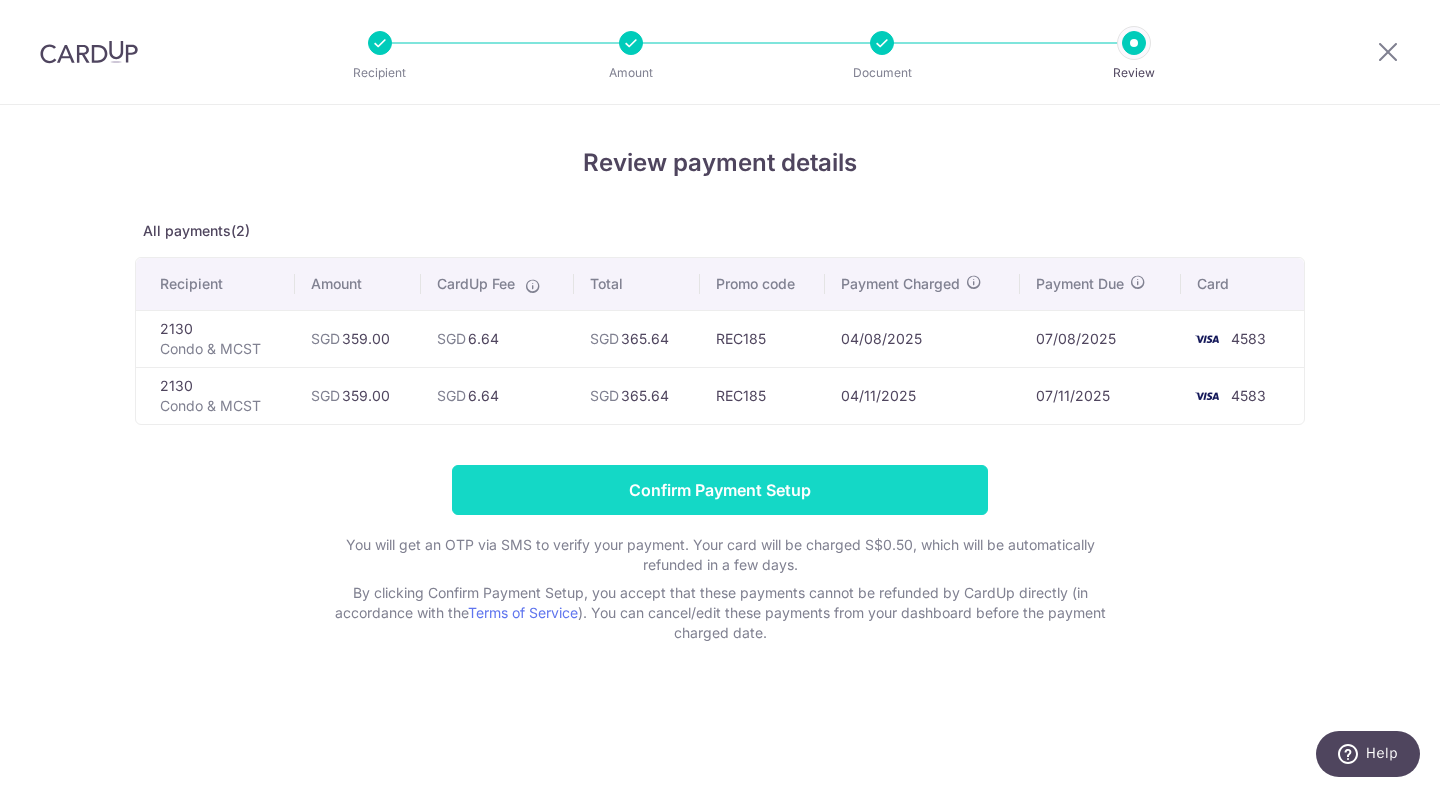 click on "Confirm Payment Setup" at bounding box center [720, 490] 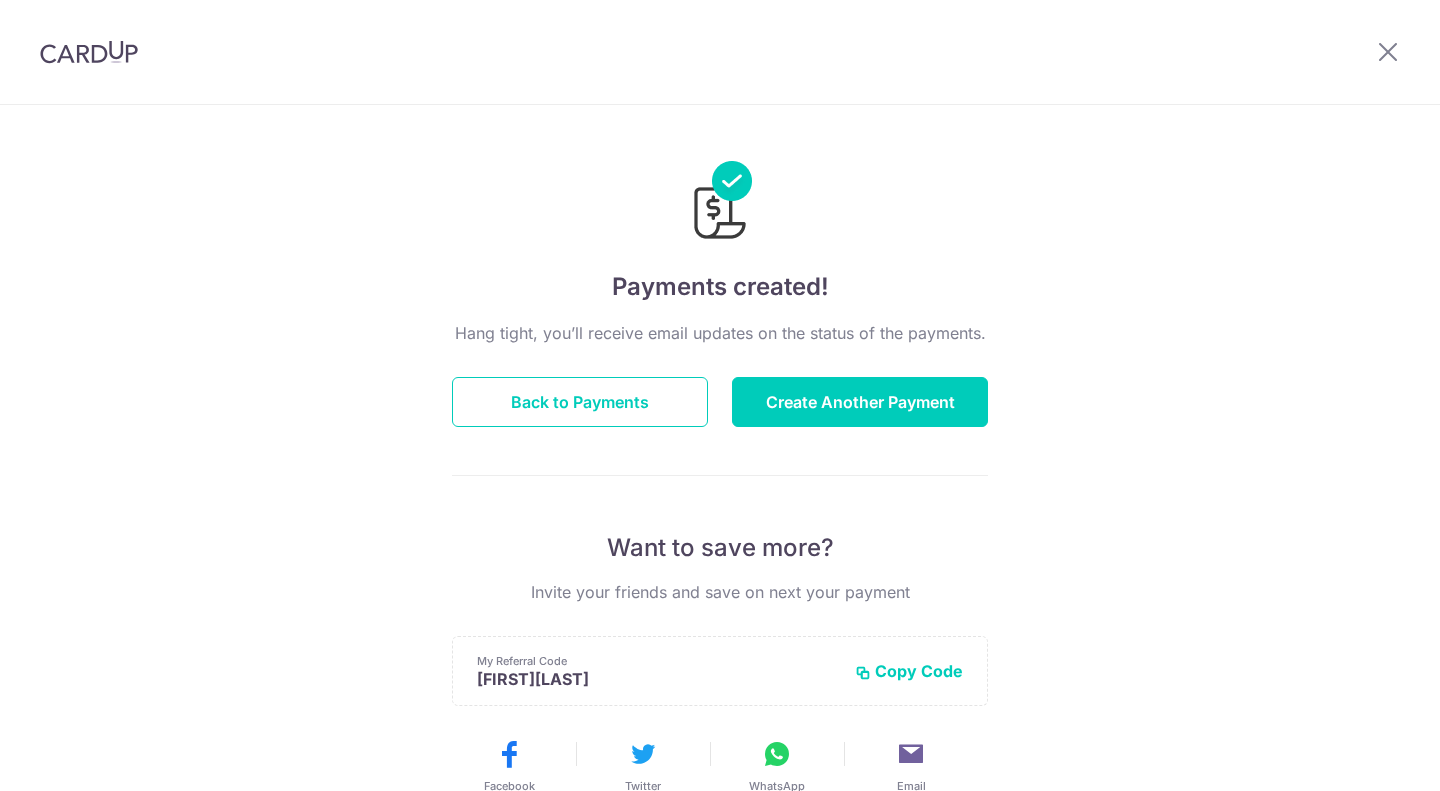 scroll, scrollTop: 0, scrollLeft: 0, axis: both 